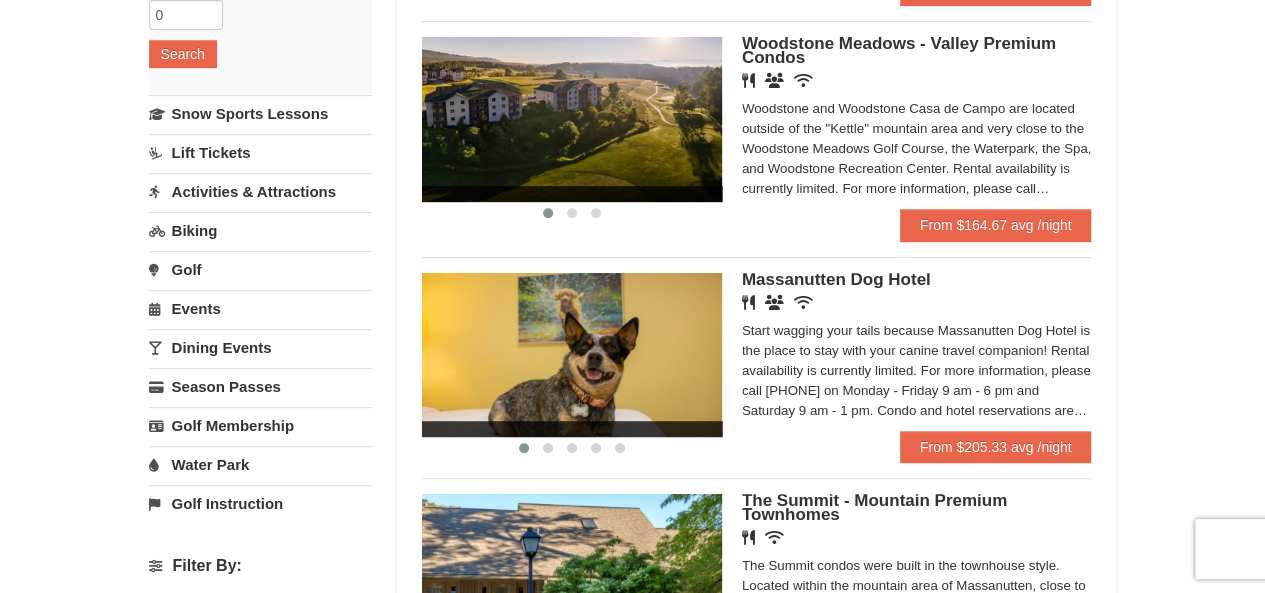 scroll, scrollTop: 600, scrollLeft: 0, axis: vertical 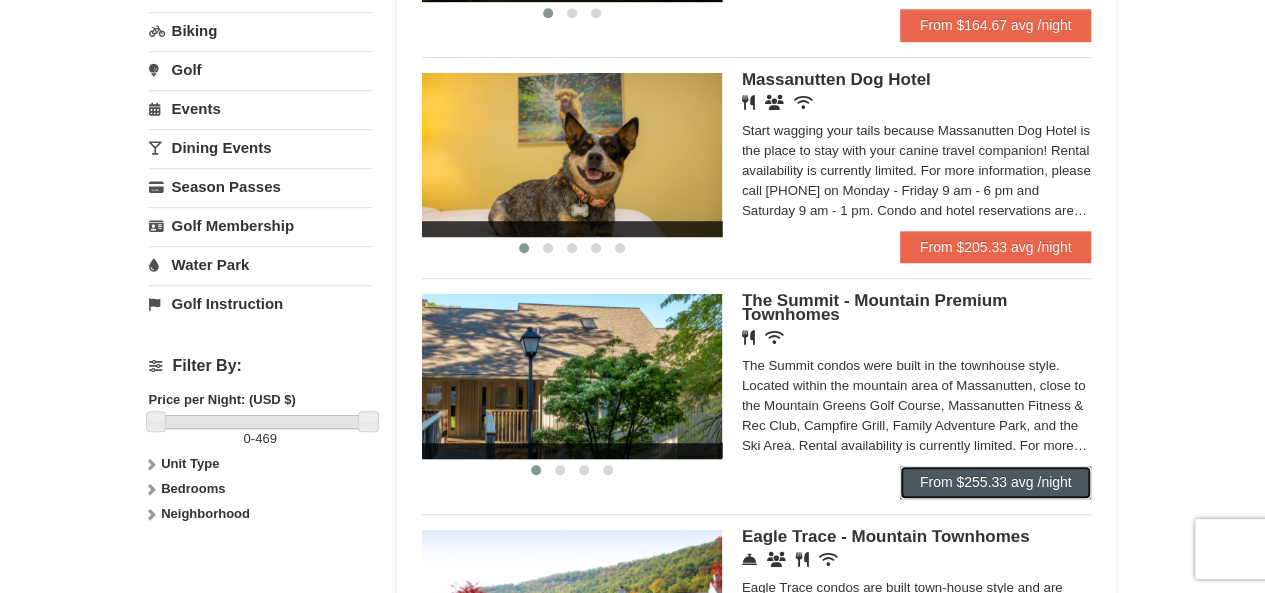 click on "From $255.33 avg /night" at bounding box center (996, 482) 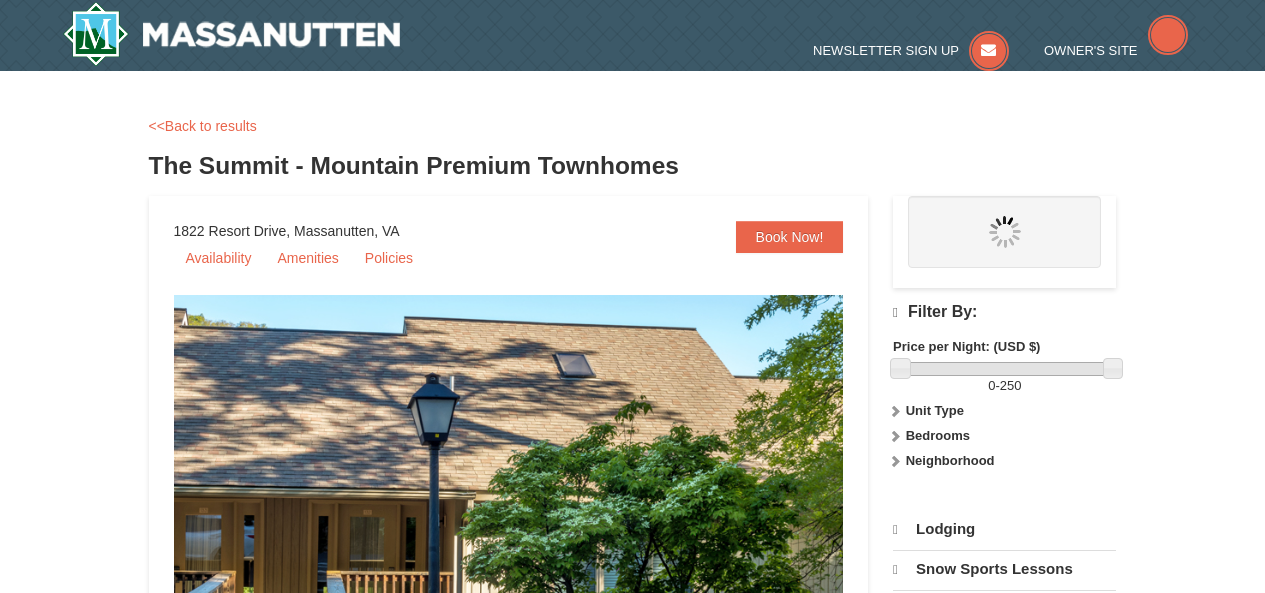scroll, scrollTop: 0, scrollLeft: 0, axis: both 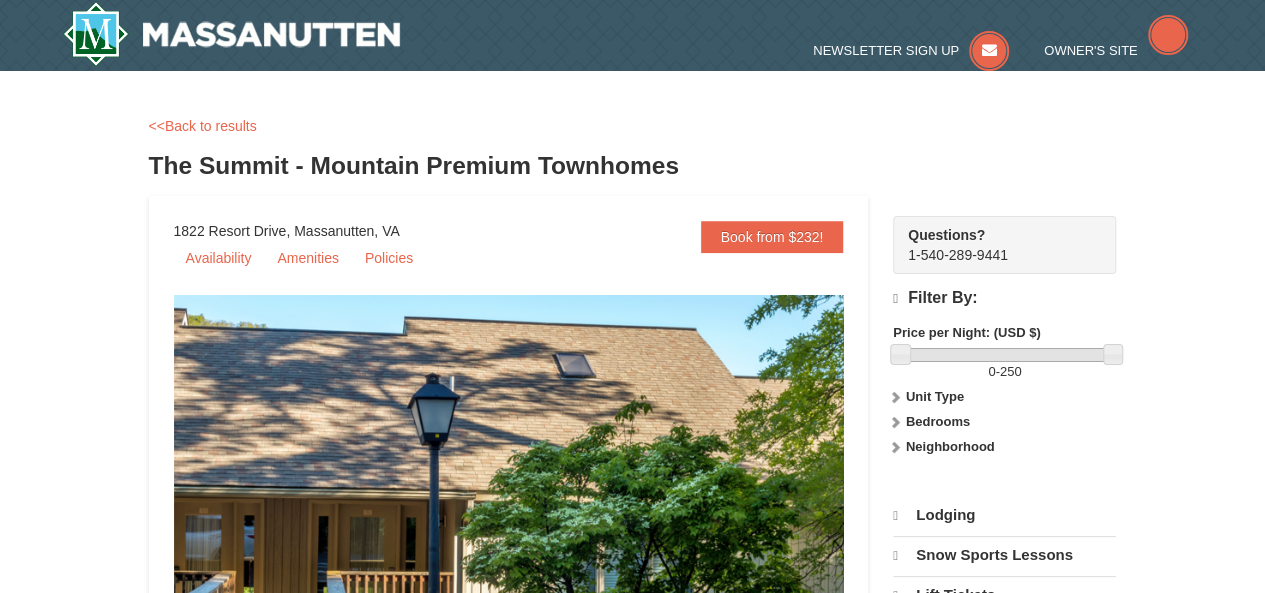 select on "8" 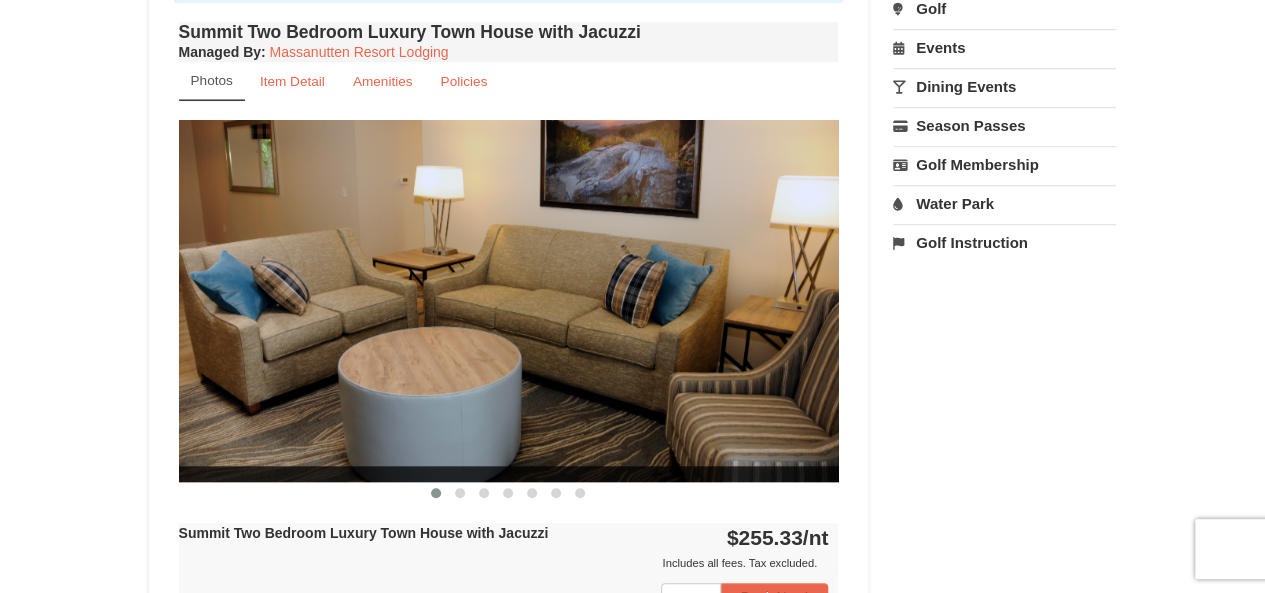 scroll, scrollTop: 799, scrollLeft: 0, axis: vertical 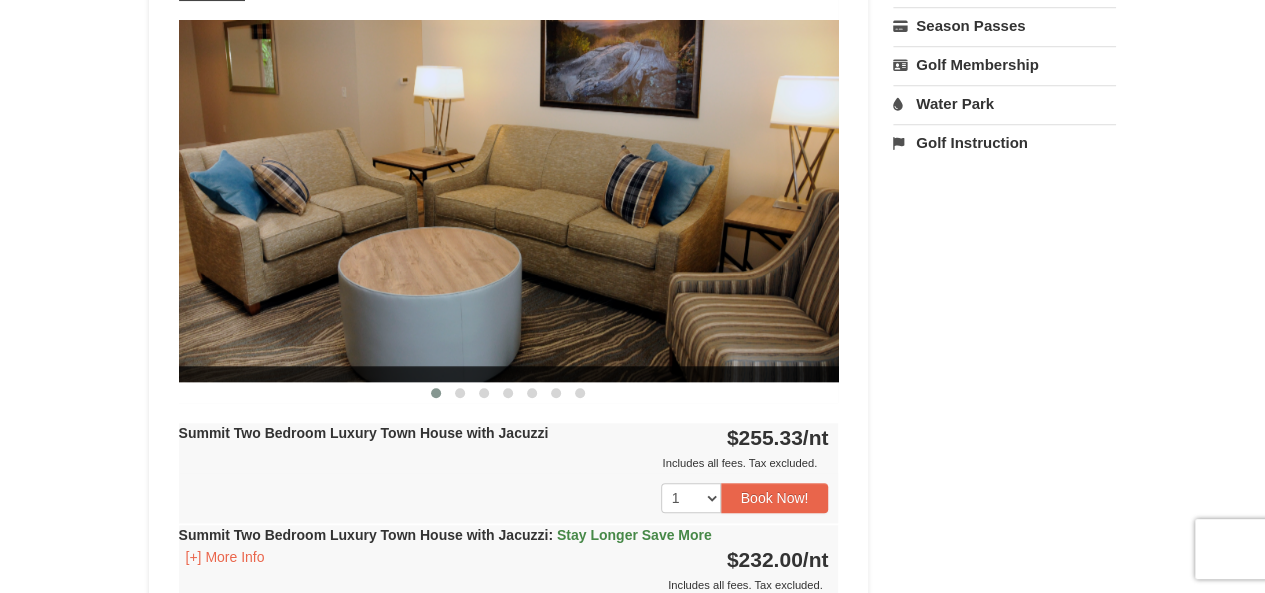 click at bounding box center (2489, 200) 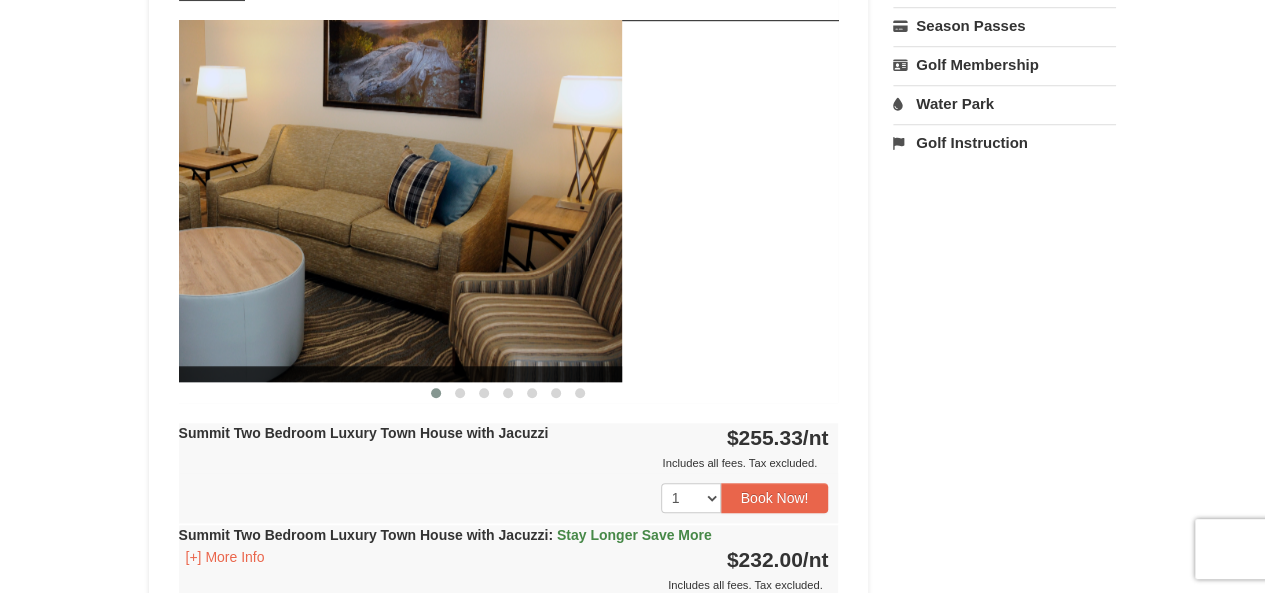 drag, startPoint x: 641, startPoint y: 167, endPoint x: 410, endPoint y: 167, distance: 231 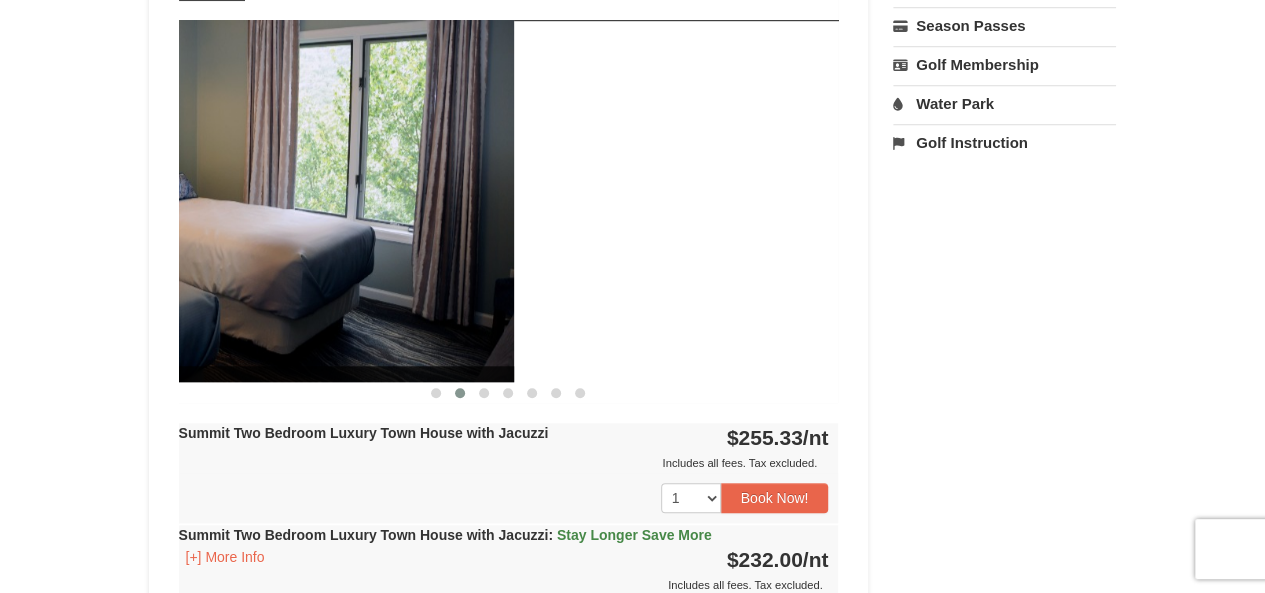 drag, startPoint x: 678, startPoint y: 177, endPoint x: 316, endPoint y: 174, distance: 362.01242 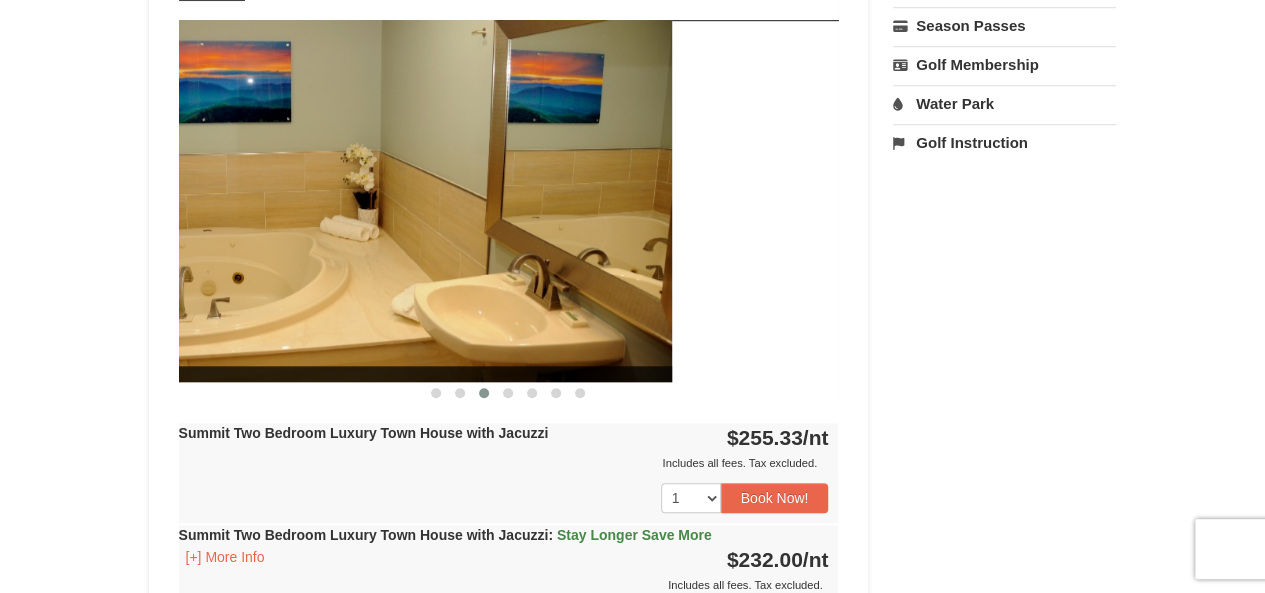 drag, startPoint x: 662, startPoint y: 175, endPoint x: 304, endPoint y: 172, distance: 358.01257 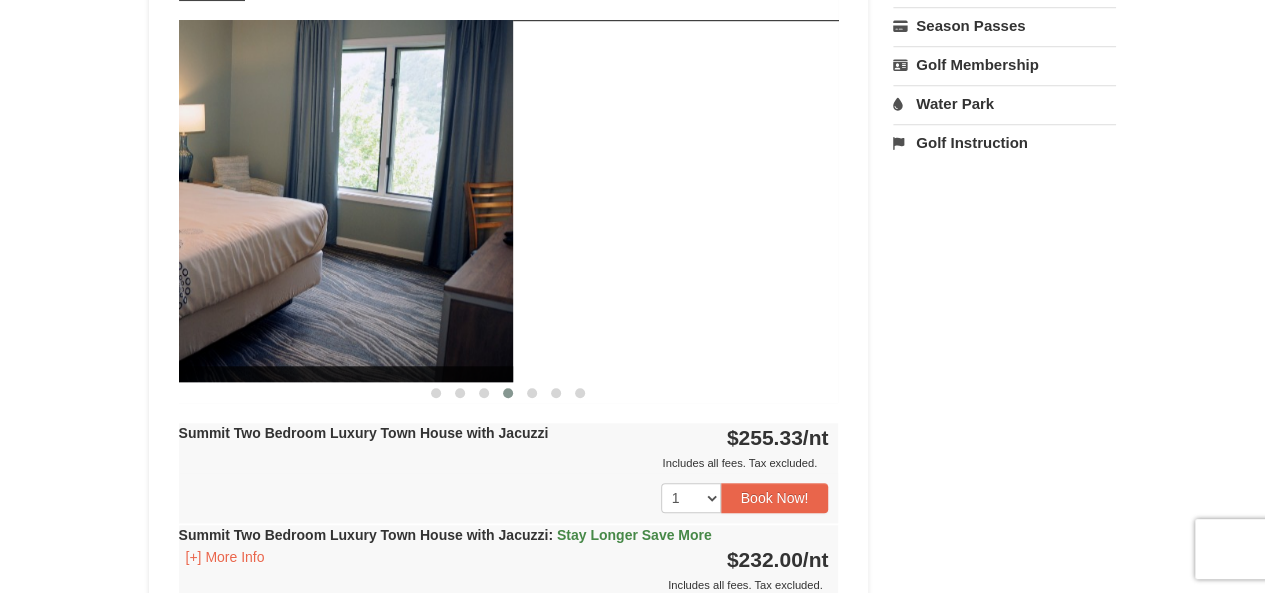 drag, startPoint x: 648, startPoint y: 170, endPoint x: 306, endPoint y: 171, distance: 342.00146 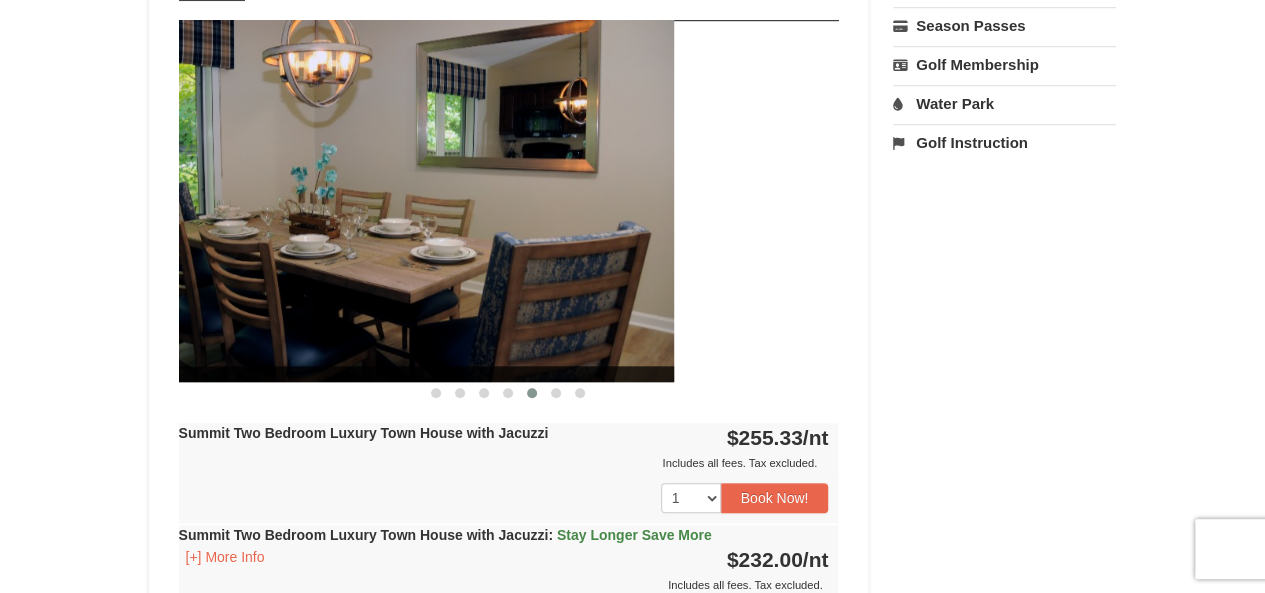 drag, startPoint x: 621, startPoint y: 179, endPoint x: 324, endPoint y: 171, distance: 297.10773 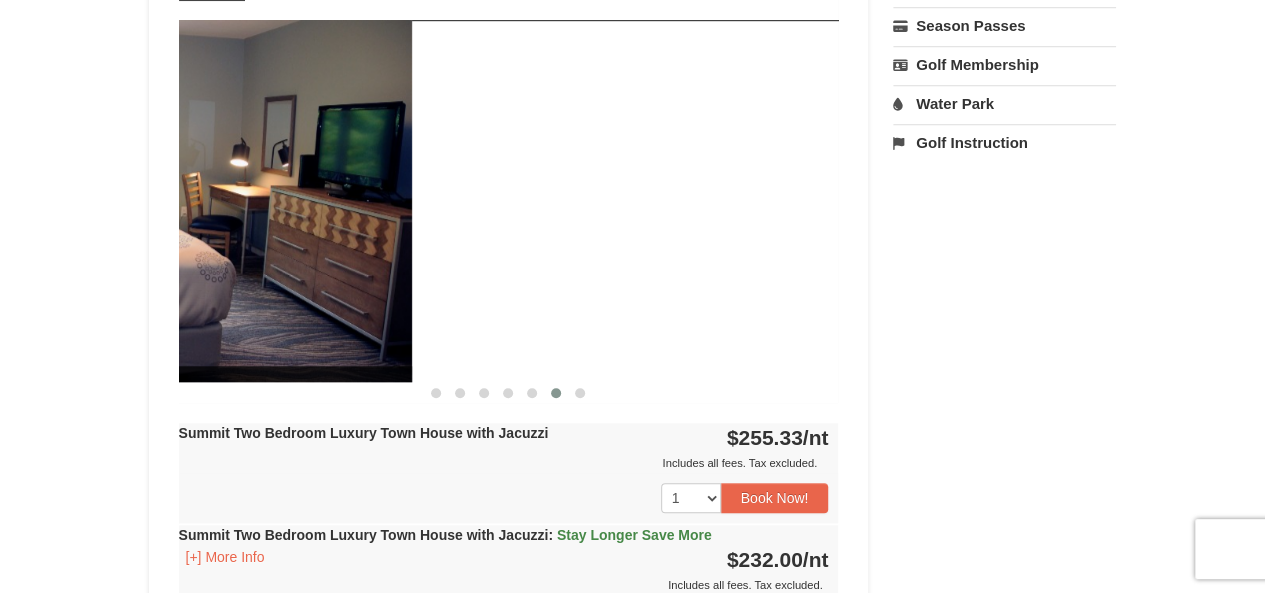 drag, startPoint x: 702, startPoint y: 175, endPoint x: 275, endPoint y: 155, distance: 427.46814 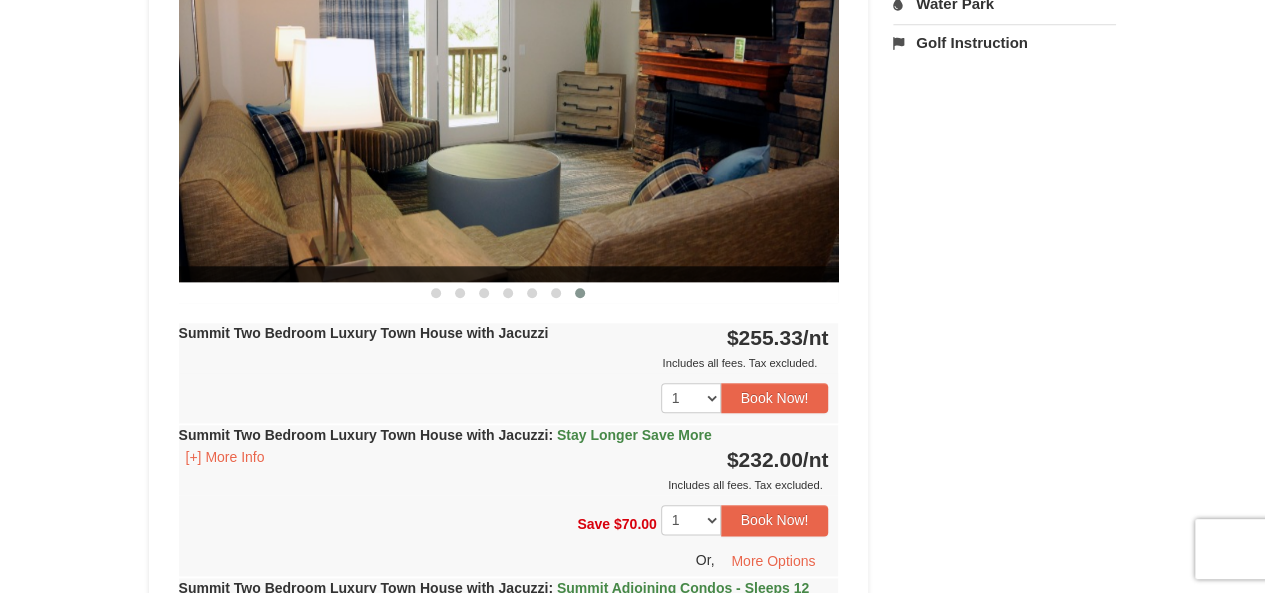 scroll, scrollTop: 999, scrollLeft: 0, axis: vertical 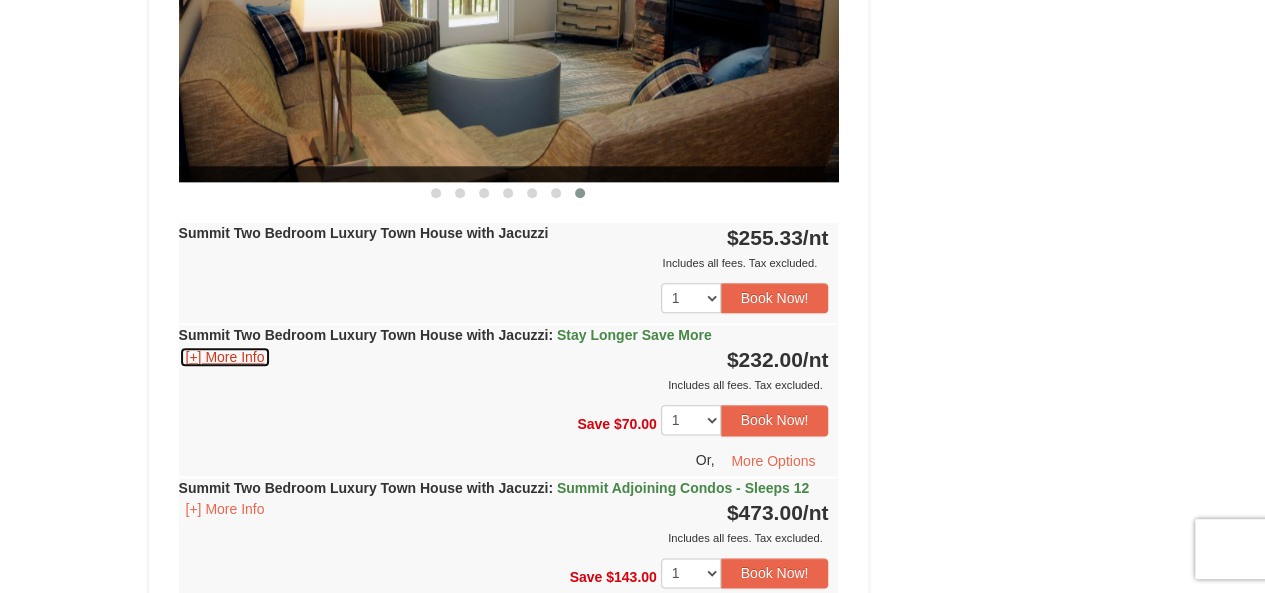 click on "[+] More Info" at bounding box center (225, 357) 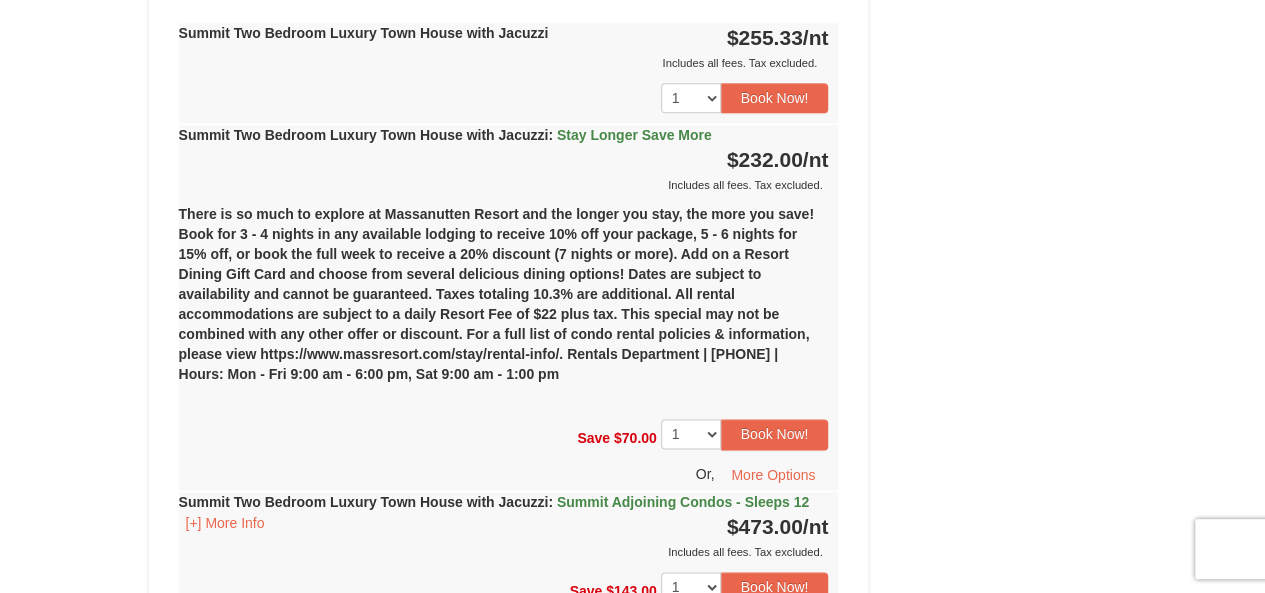 scroll, scrollTop: 1299, scrollLeft: 0, axis: vertical 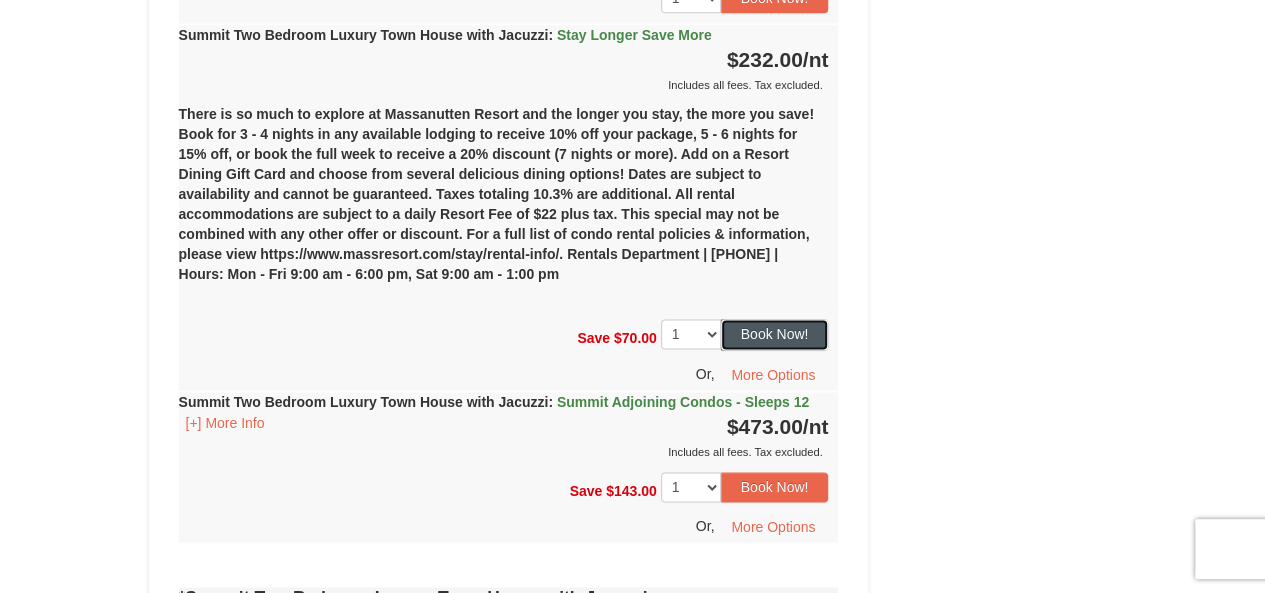 click on "Book Now!" at bounding box center (775, 334) 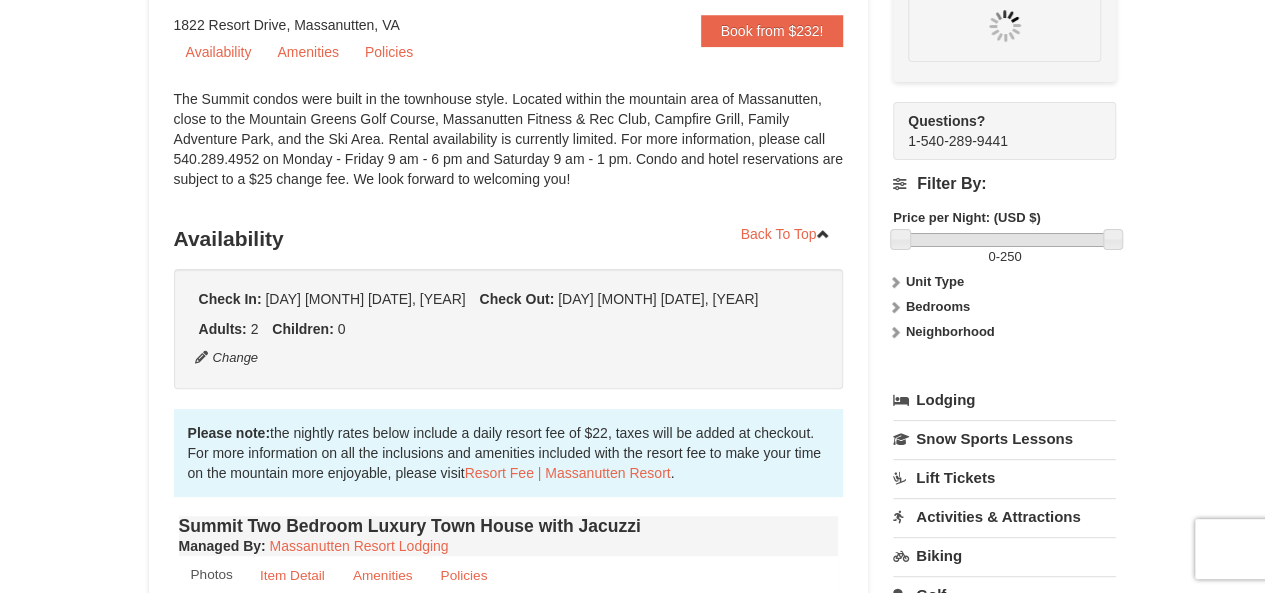 scroll, scrollTop: 195, scrollLeft: 0, axis: vertical 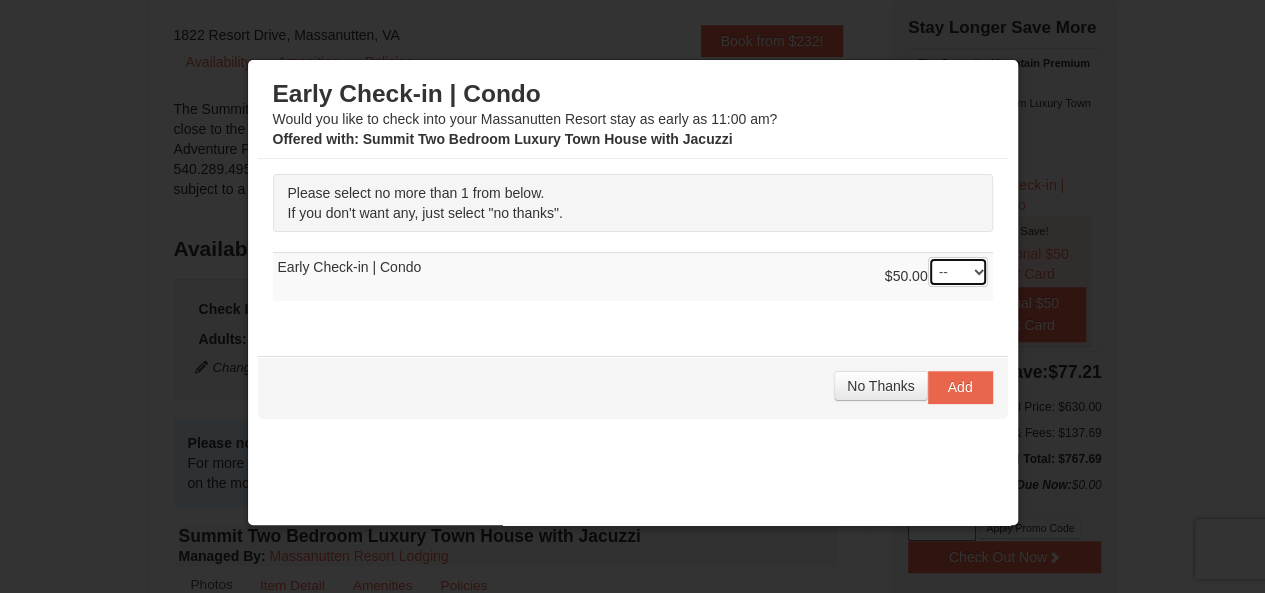 click on "--
01" at bounding box center [958, 272] 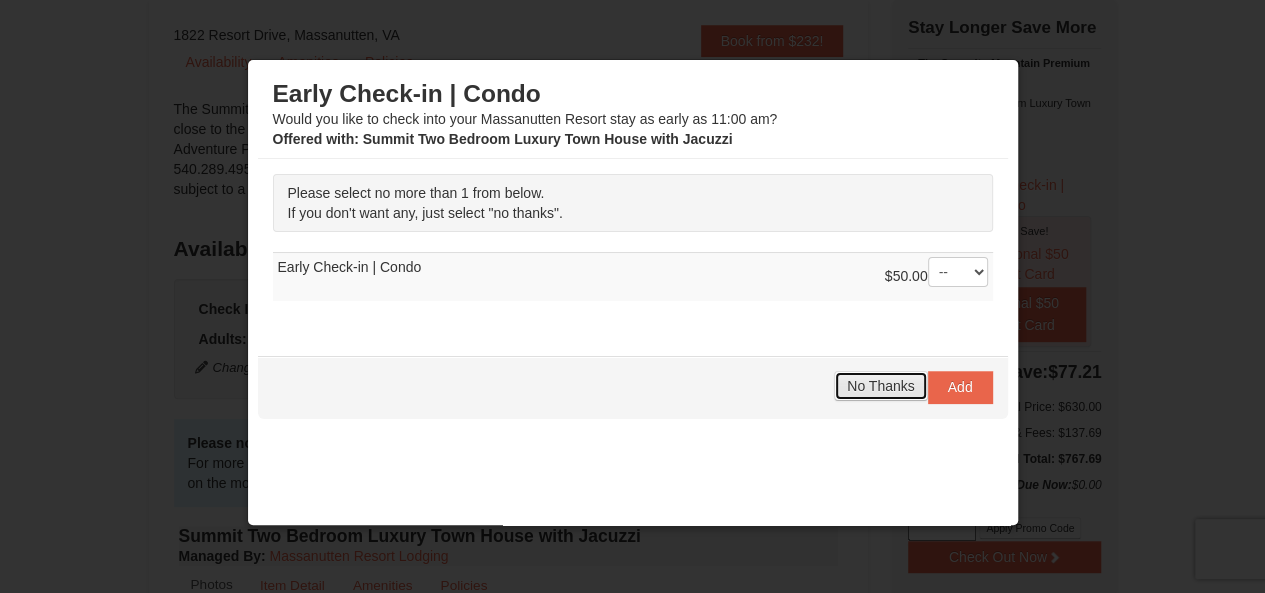 click on "No Thanks" at bounding box center [880, 386] 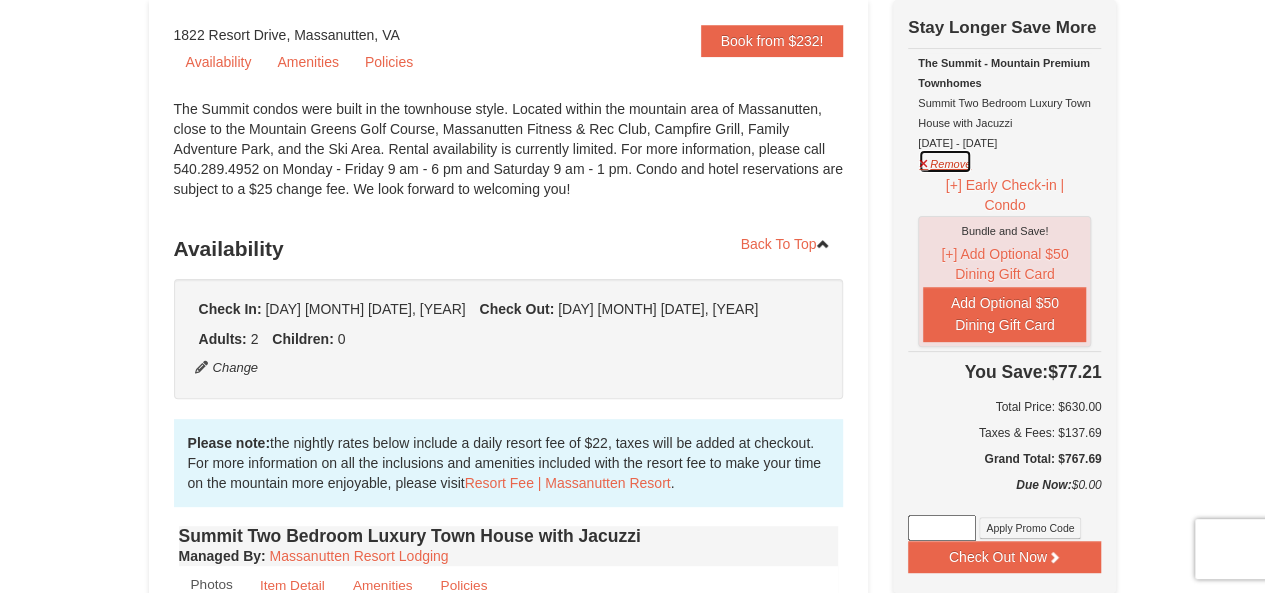 click on "Remove" at bounding box center [945, 161] 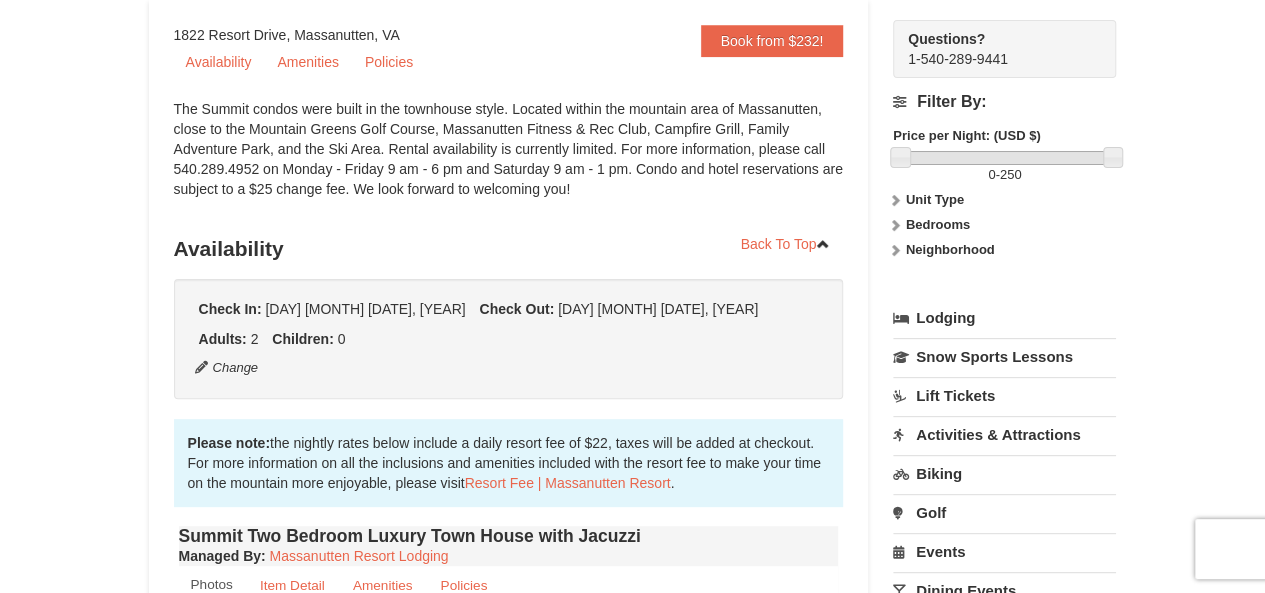 scroll, scrollTop: 0, scrollLeft: 0, axis: both 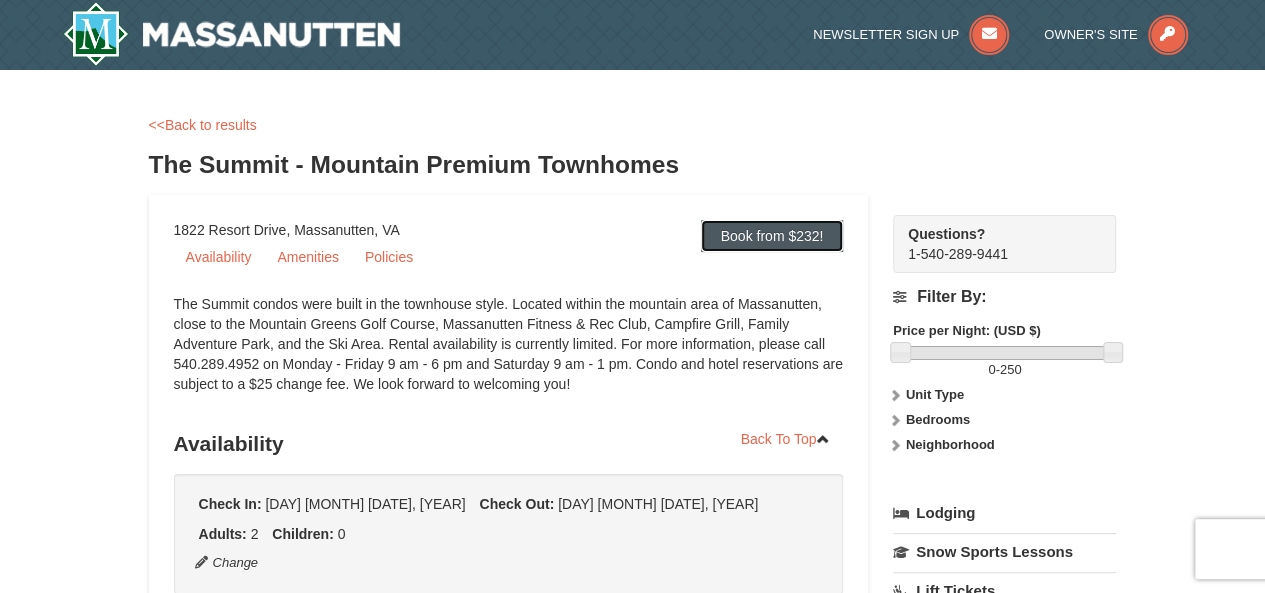 click on "Book from $232!" at bounding box center [772, 236] 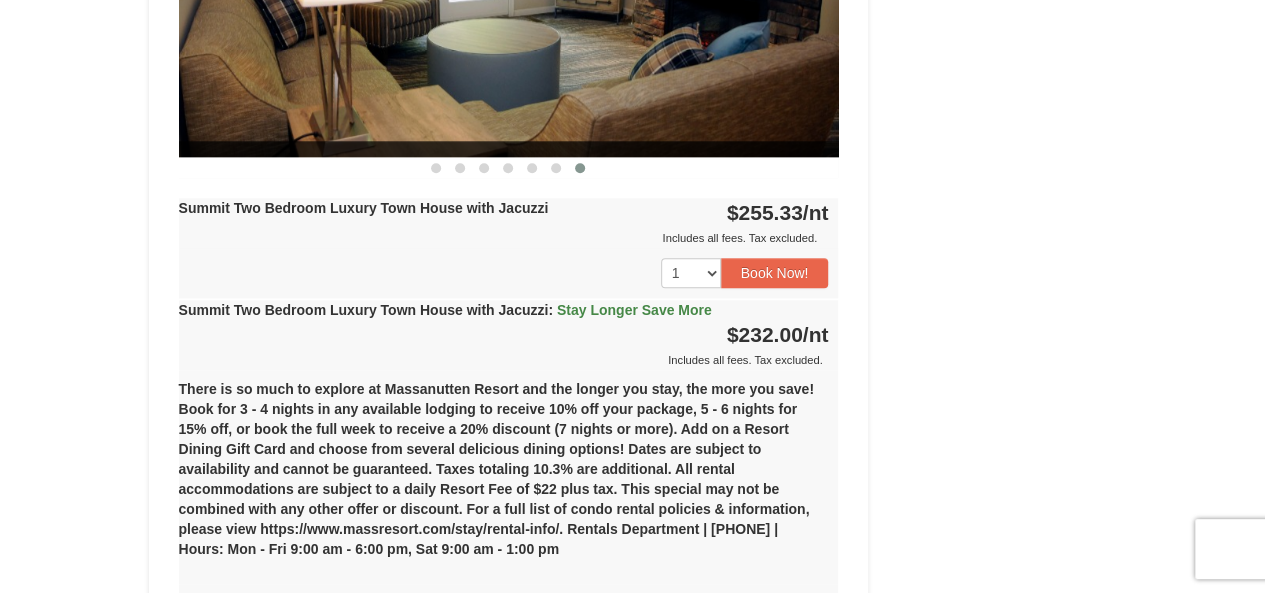scroll, scrollTop: 1224, scrollLeft: 0, axis: vertical 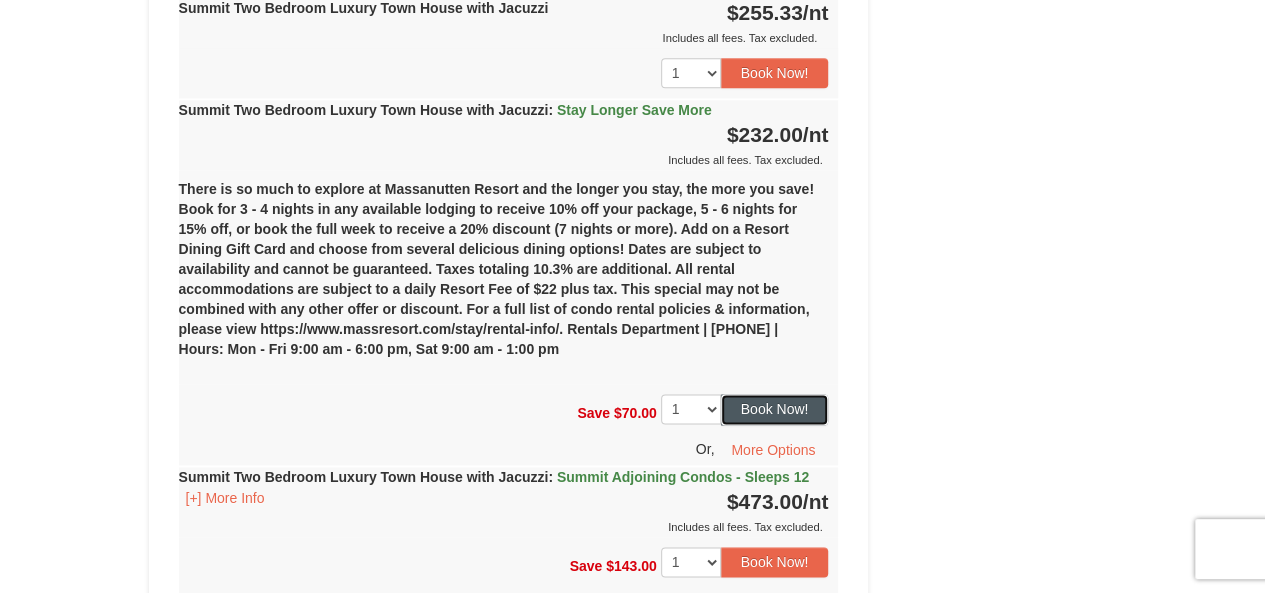 click on "Book Now!" at bounding box center [775, 409] 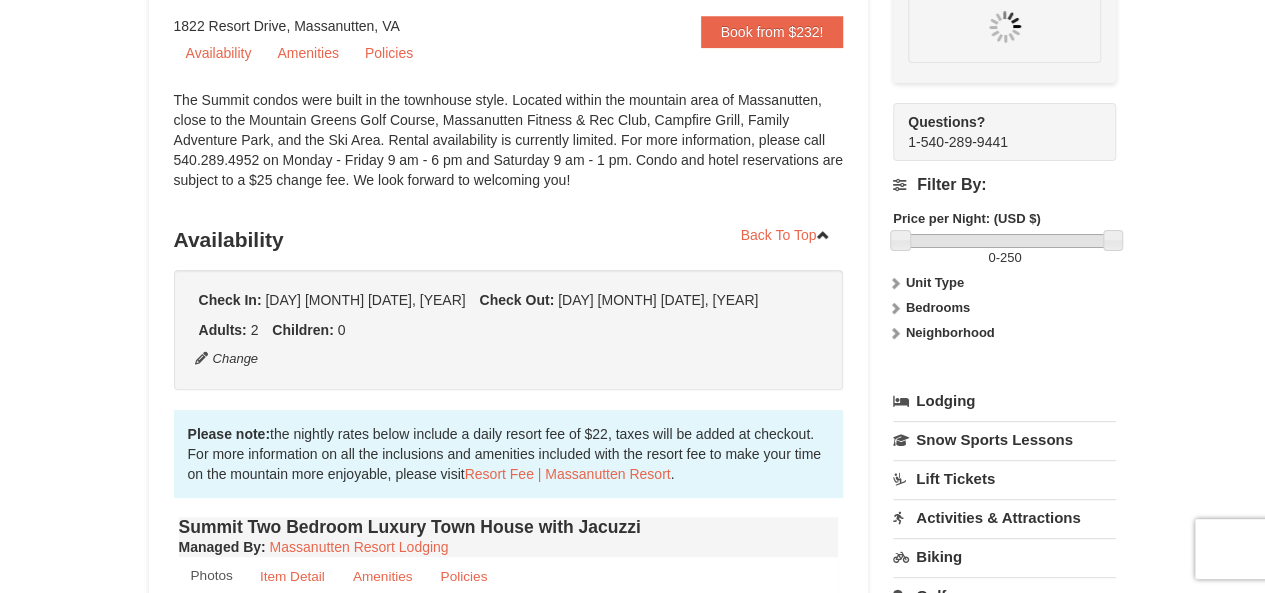 scroll, scrollTop: 195, scrollLeft: 0, axis: vertical 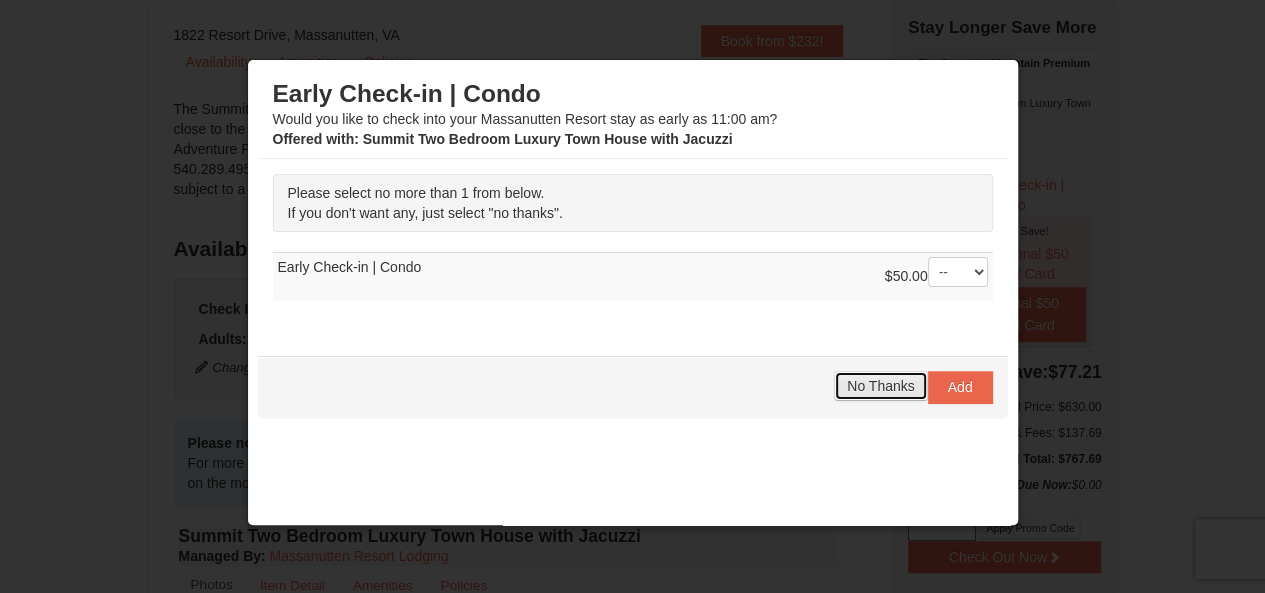 click on "No Thanks" at bounding box center [880, 386] 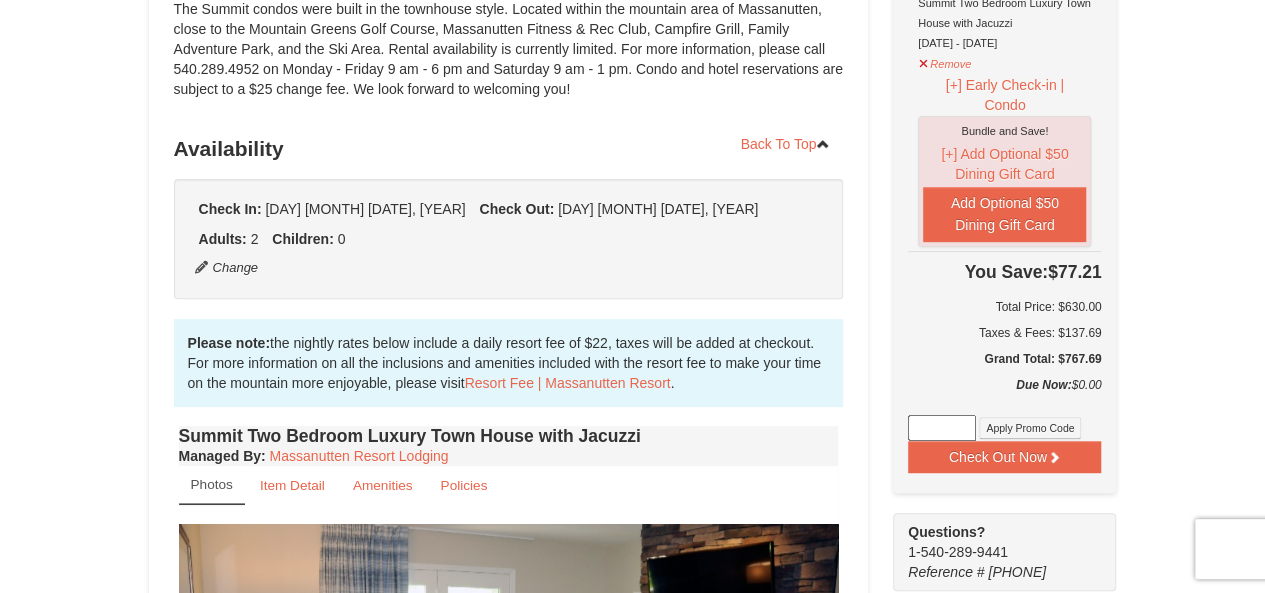 scroll, scrollTop: 0, scrollLeft: 0, axis: both 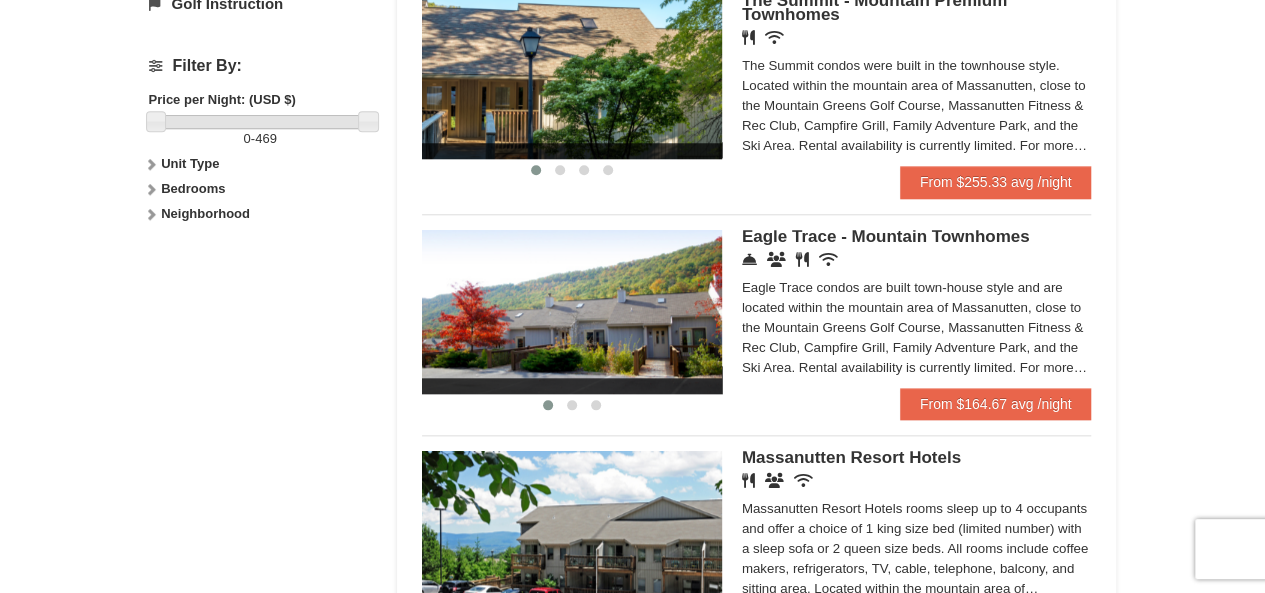 click on "Eagle Trace - Mountain Townhomes" at bounding box center [886, 236] 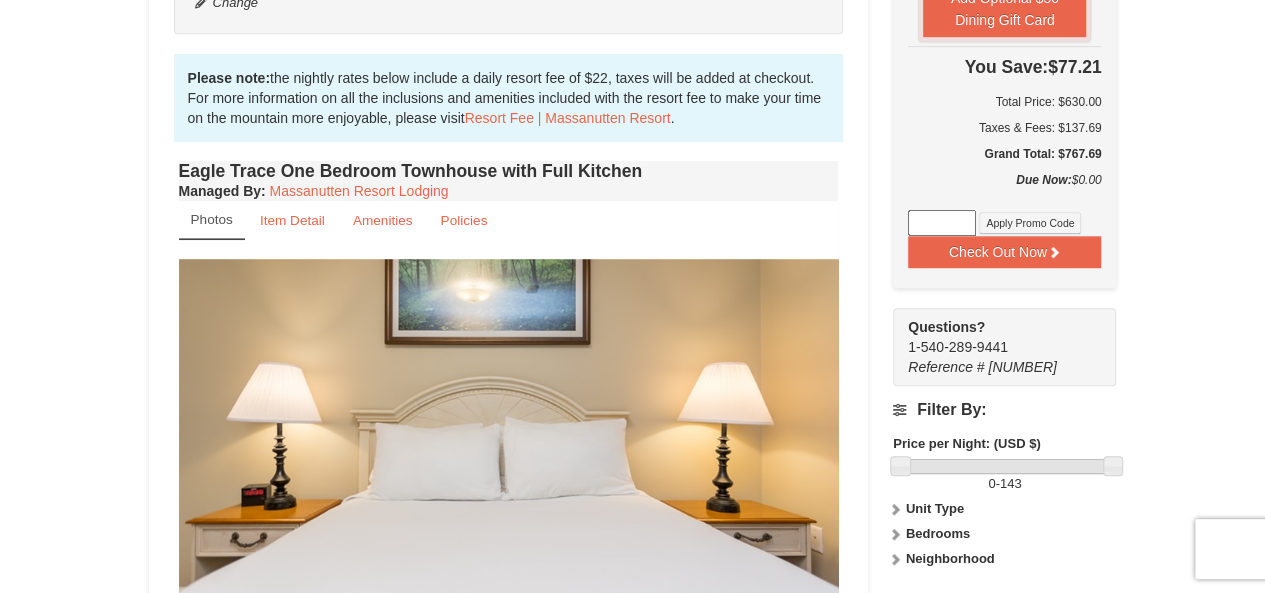 scroll, scrollTop: 800, scrollLeft: 0, axis: vertical 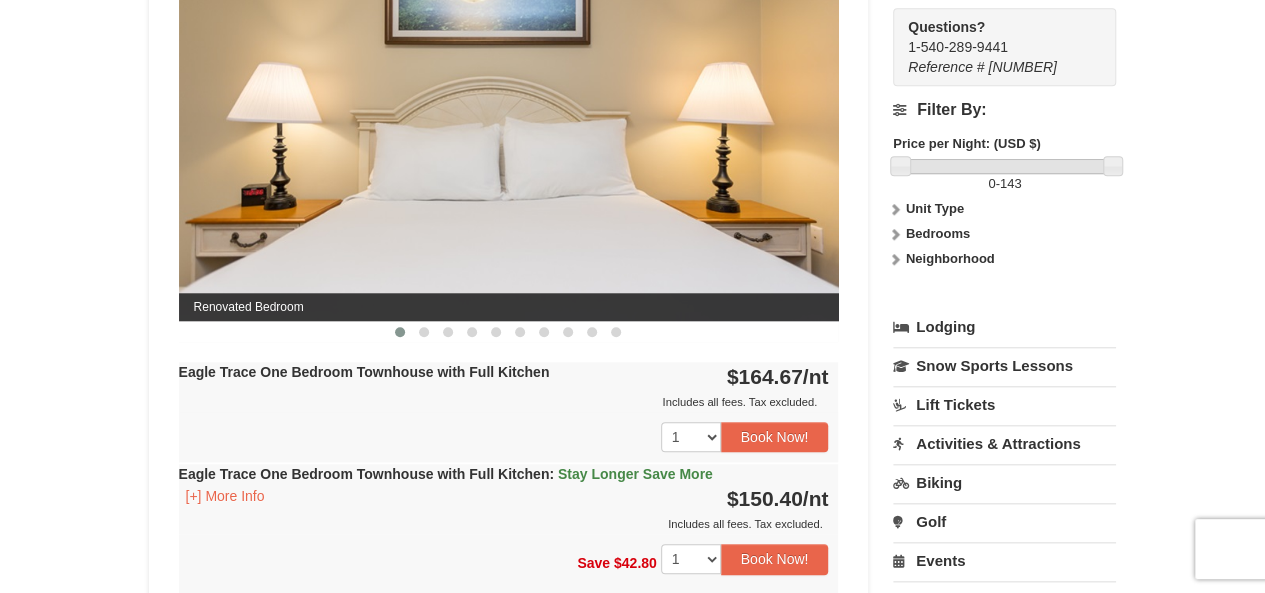 click at bounding box center (509, 139) 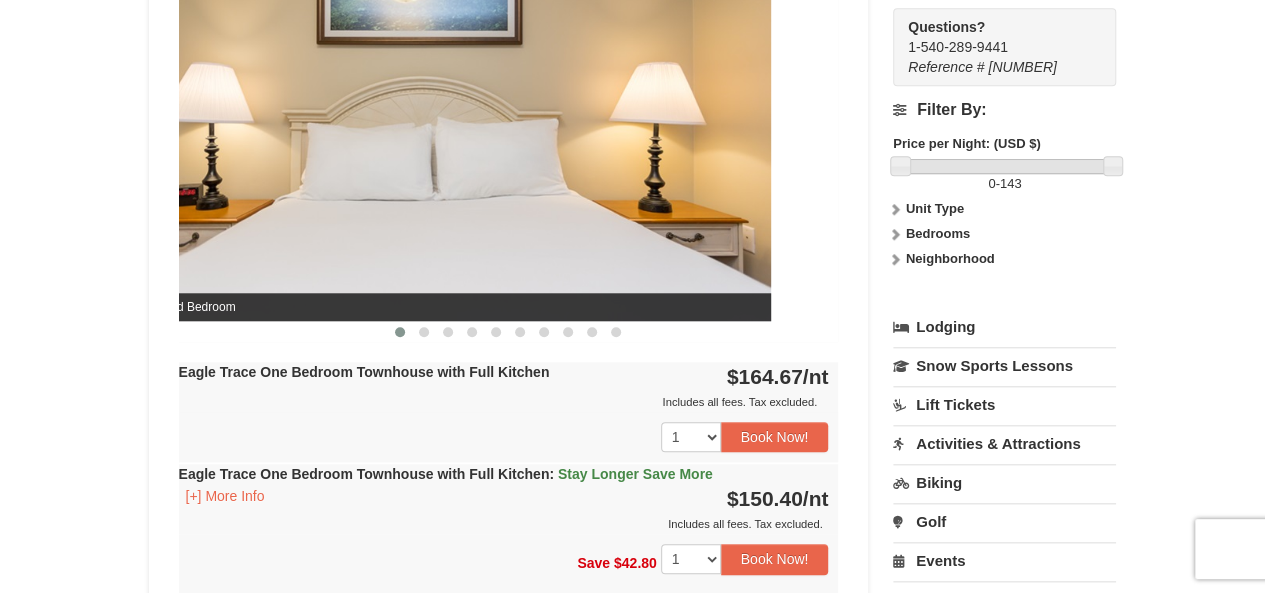 drag, startPoint x: 768, startPoint y: 249, endPoint x: 525, endPoint y: 229, distance: 243.82166 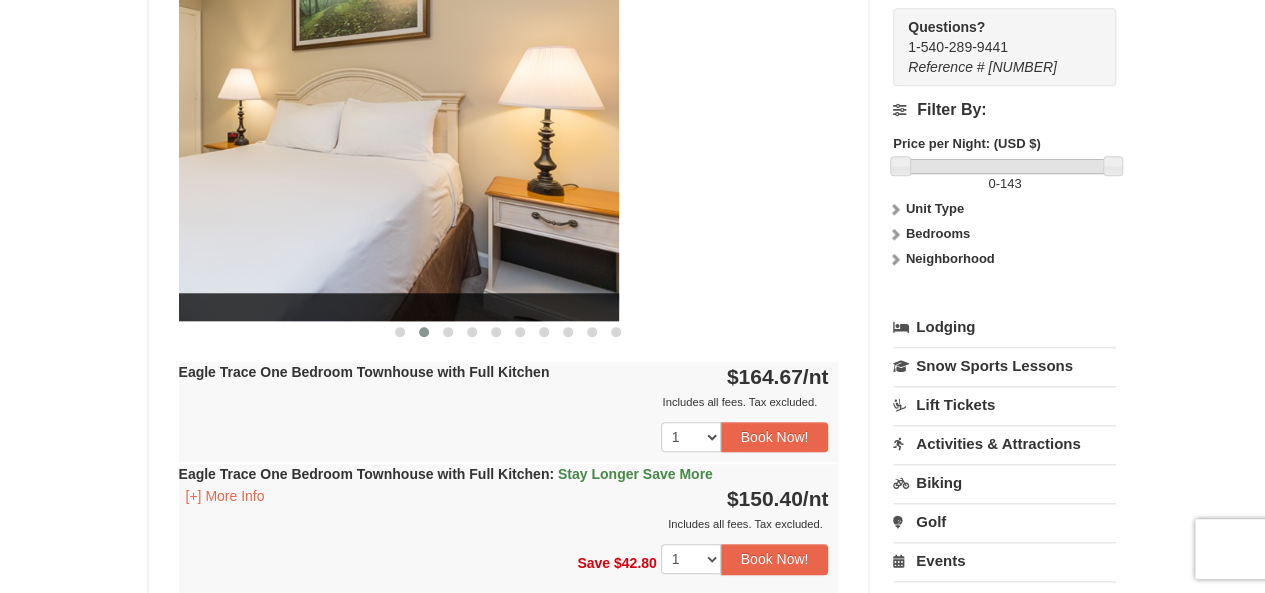 drag, startPoint x: 734, startPoint y: 247, endPoint x: 479, endPoint y: 221, distance: 256.32205 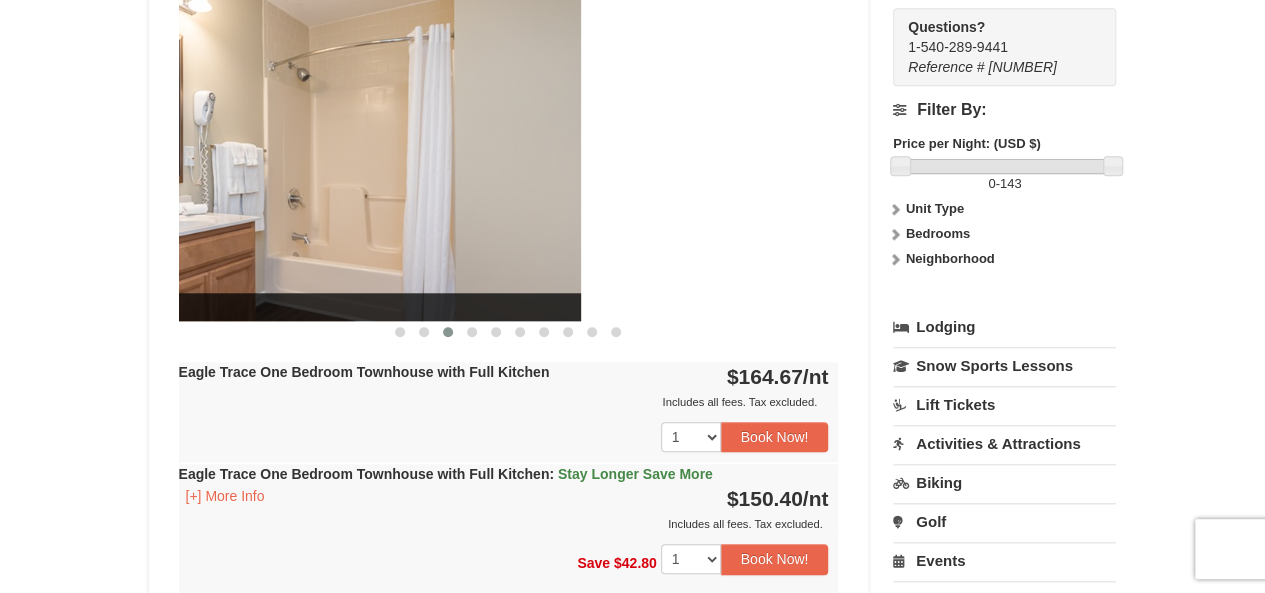 drag, startPoint x: 744, startPoint y: 247, endPoint x: 445, endPoint y: 235, distance: 299.2407 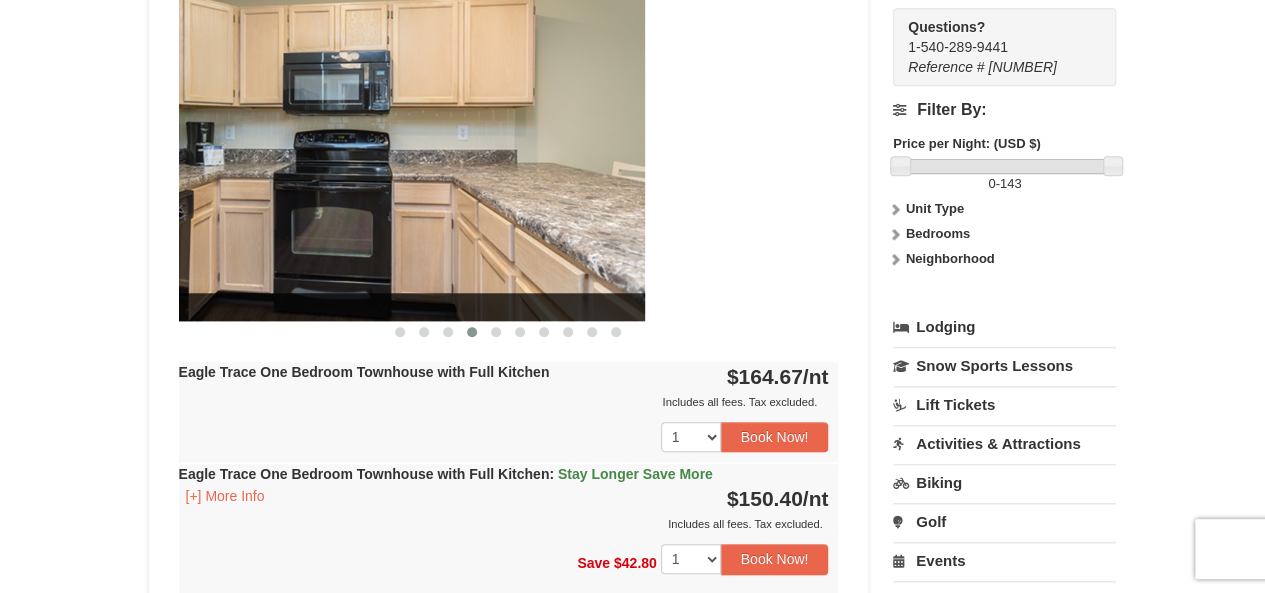 drag, startPoint x: 784, startPoint y: 267, endPoint x: 494, endPoint y: 246, distance: 290.75934 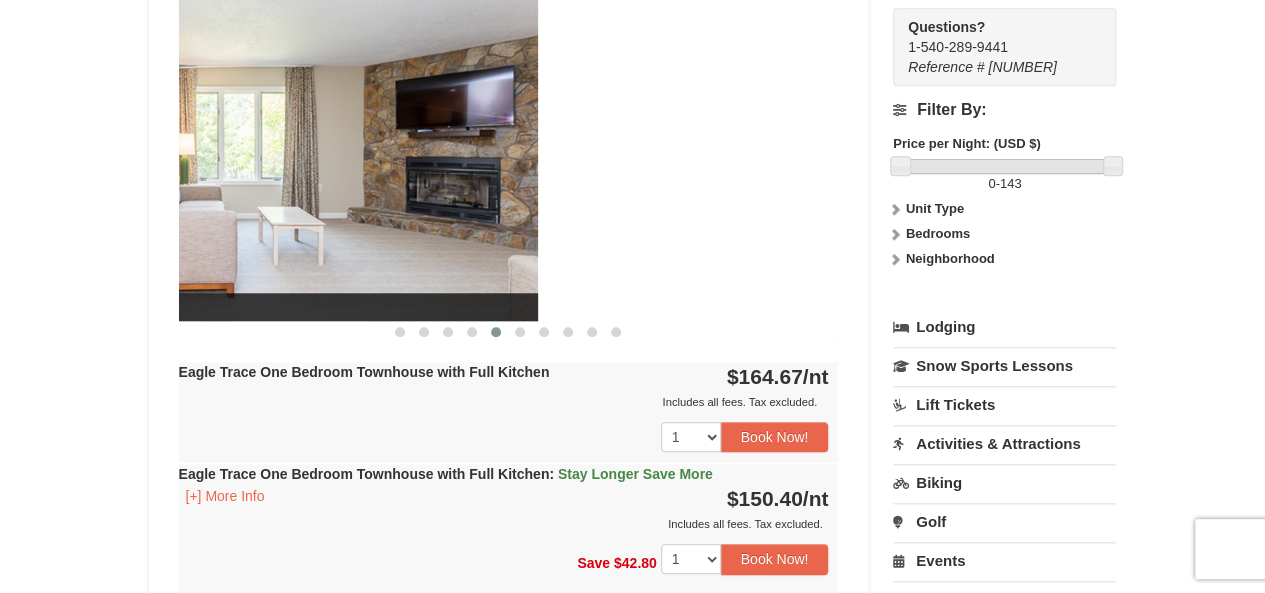 drag, startPoint x: 743, startPoint y: 259, endPoint x: 440, endPoint y: 231, distance: 304.291 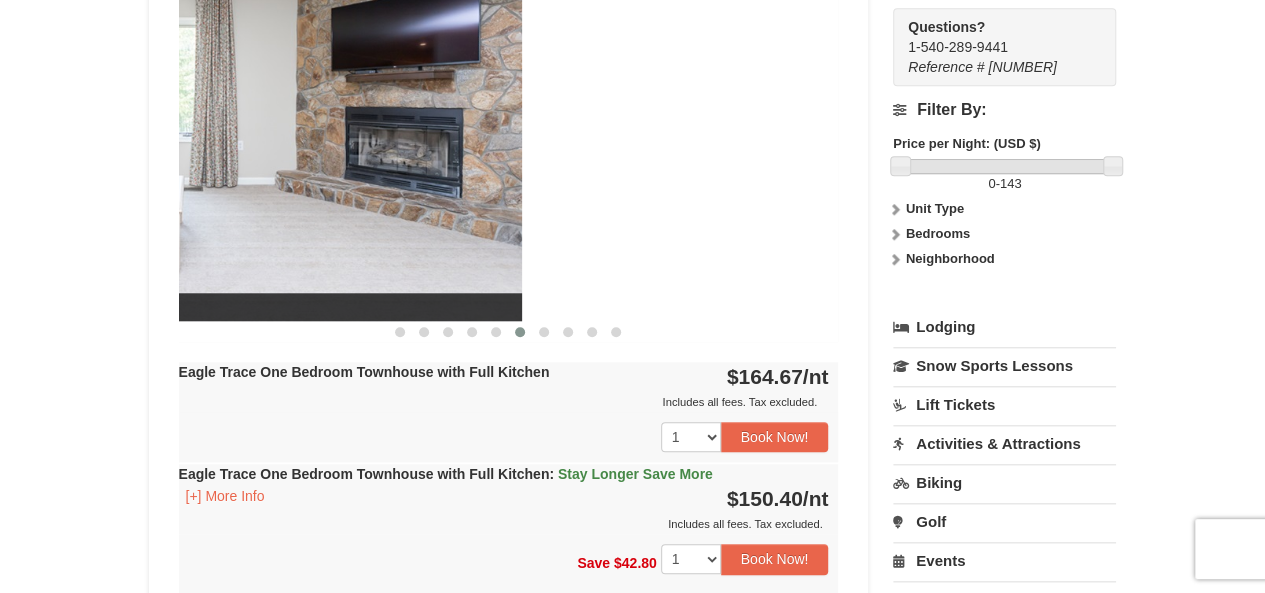 drag, startPoint x: 756, startPoint y: 266, endPoint x: 288, endPoint y: 232, distance: 469.23343 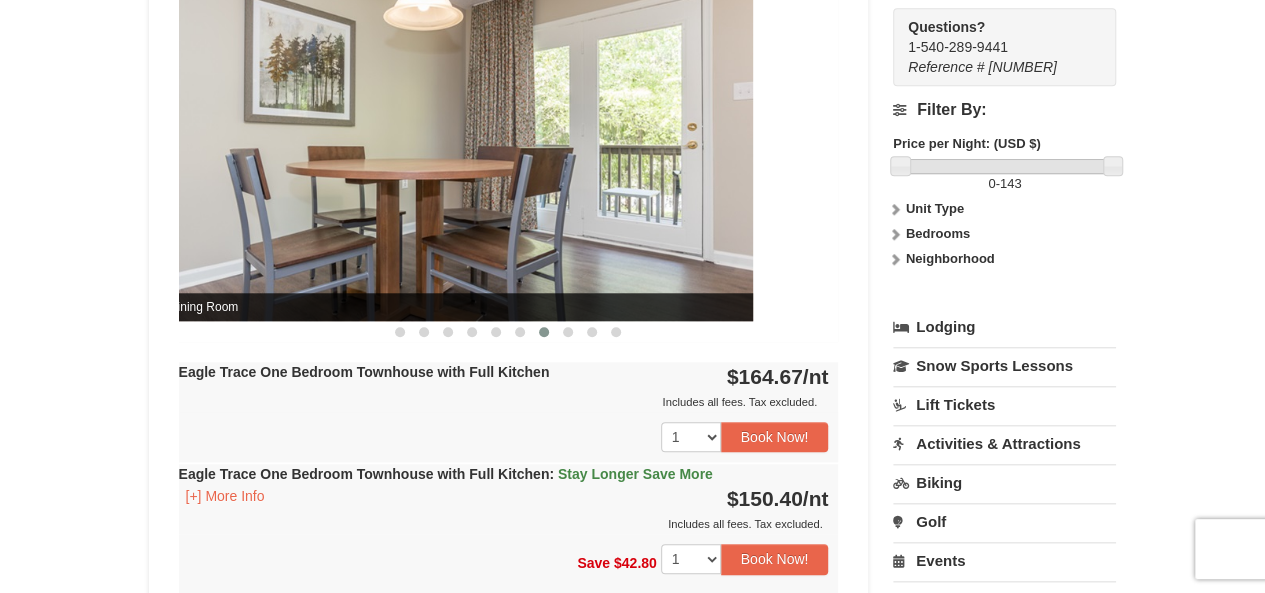 drag, startPoint x: 708, startPoint y: 272, endPoint x: 250, endPoint y: 239, distance: 459.18732 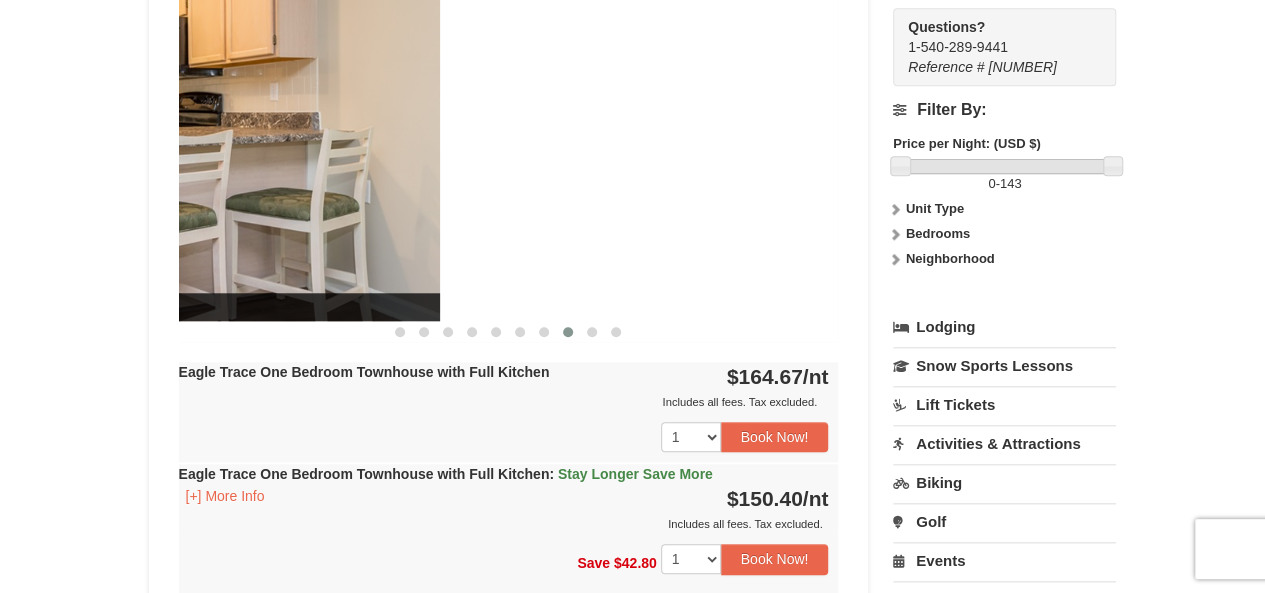 drag, startPoint x: 773, startPoint y: 267, endPoint x: 273, endPoint y: 226, distance: 501.6782 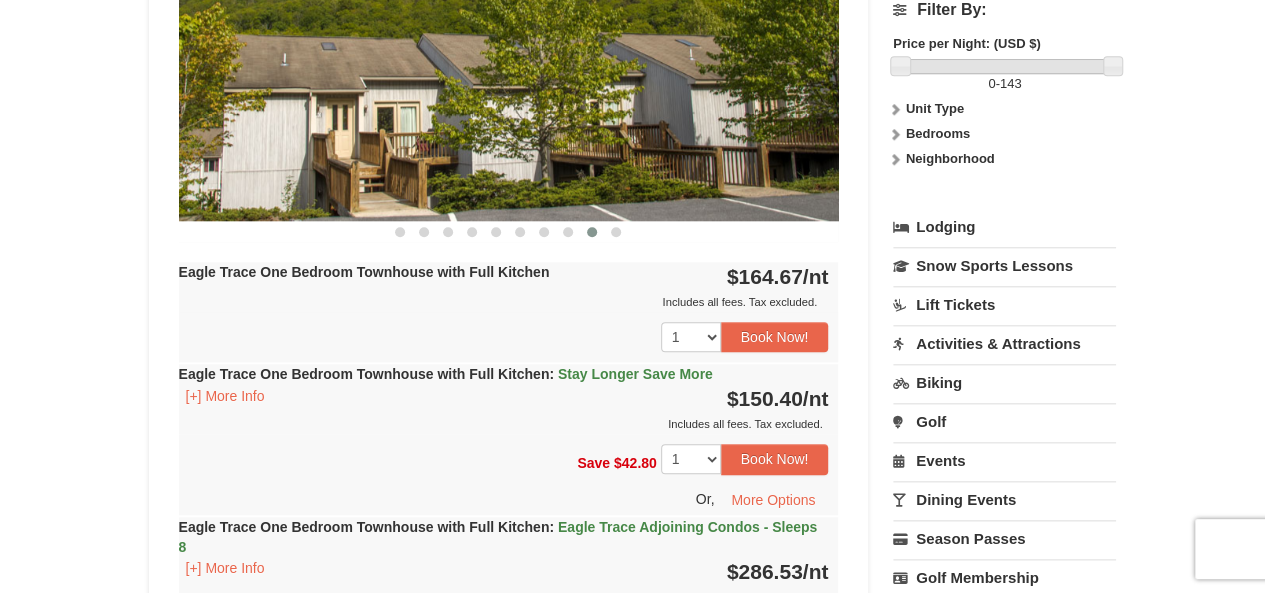 scroll, scrollTop: 1000, scrollLeft: 0, axis: vertical 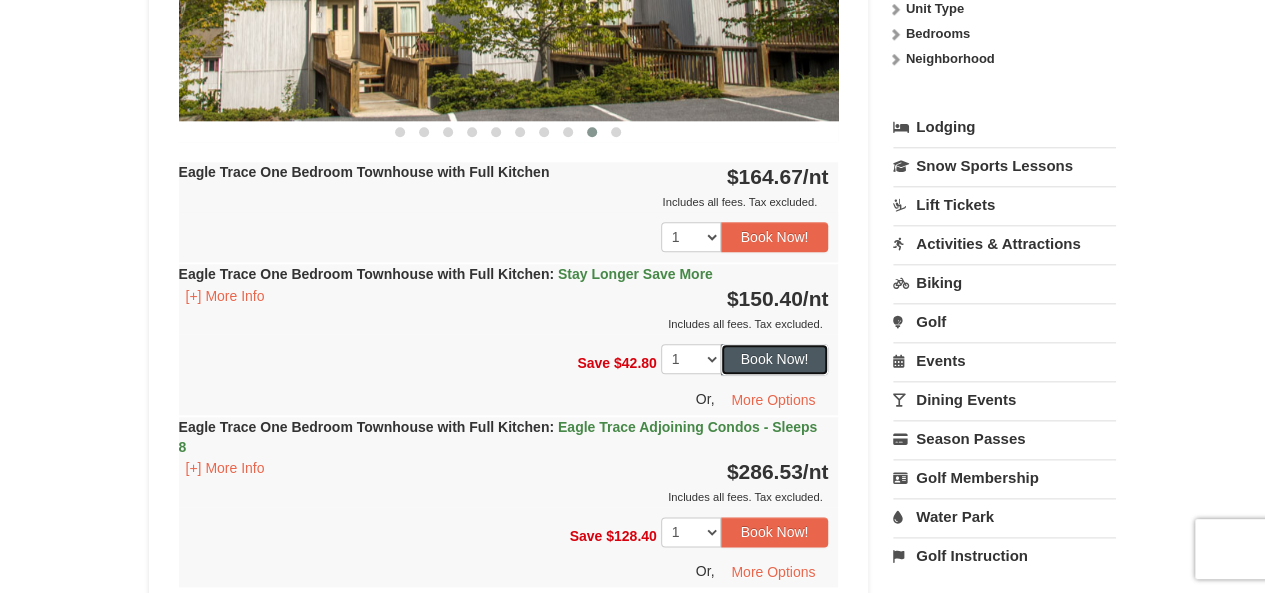 click on "Book Now!" at bounding box center [775, 359] 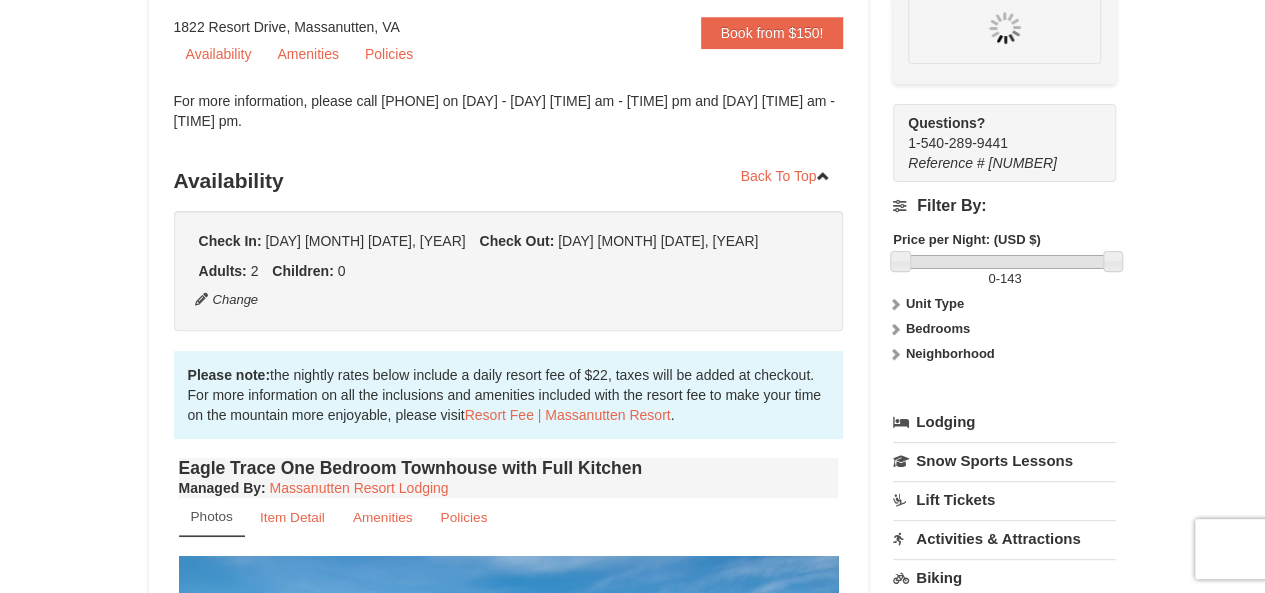 scroll, scrollTop: 195, scrollLeft: 0, axis: vertical 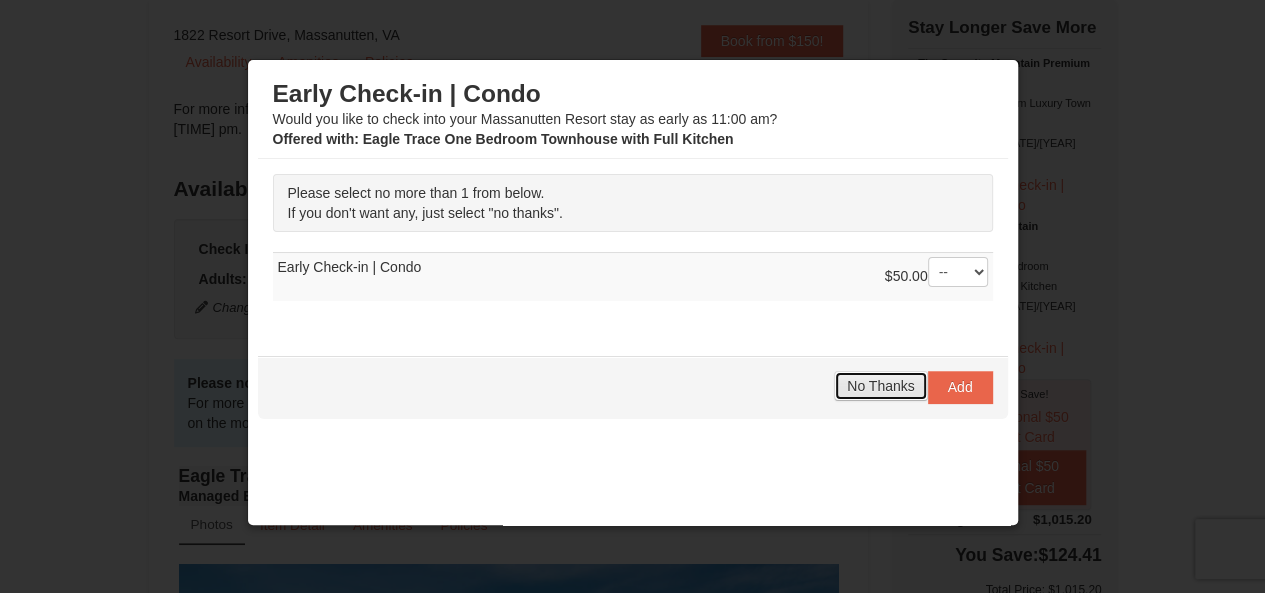 click on "No Thanks" at bounding box center [880, 386] 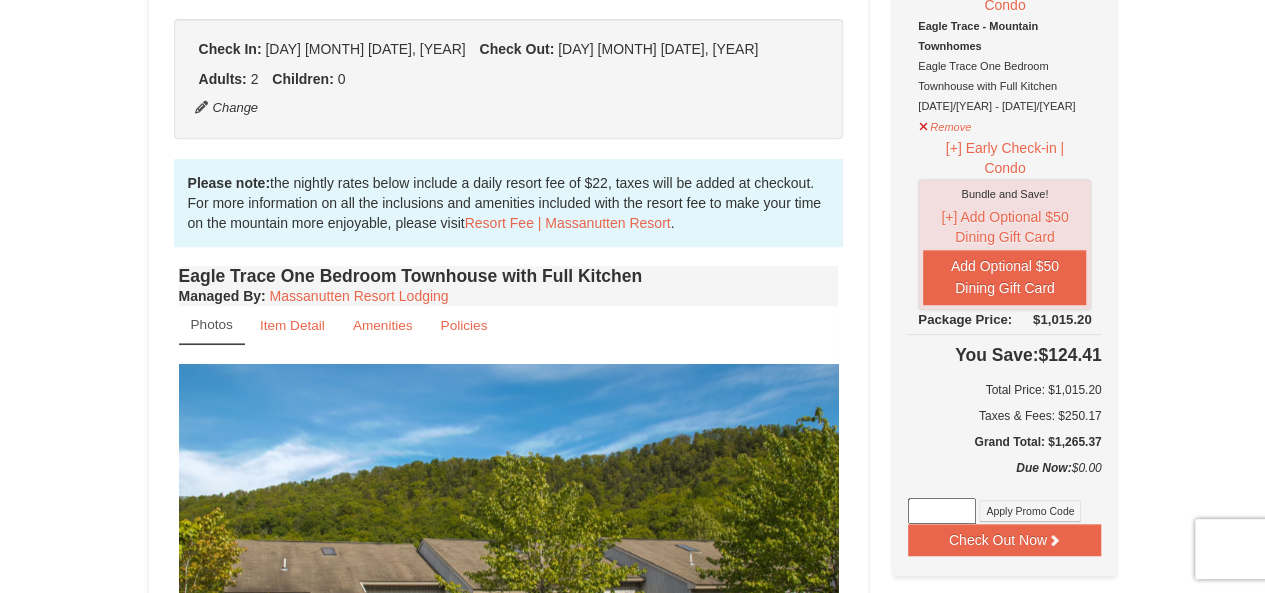 scroll, scrollTop: 195, scrollLeft: 0, axis: vertical 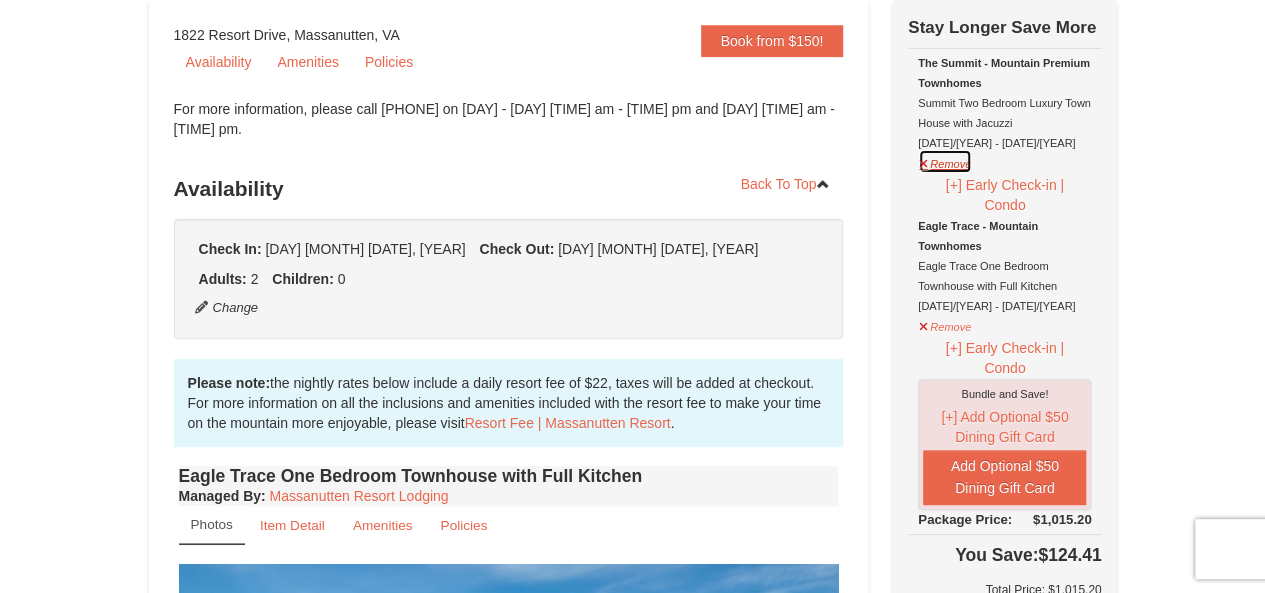 click on "Remove" at bounding box center (945, 161) 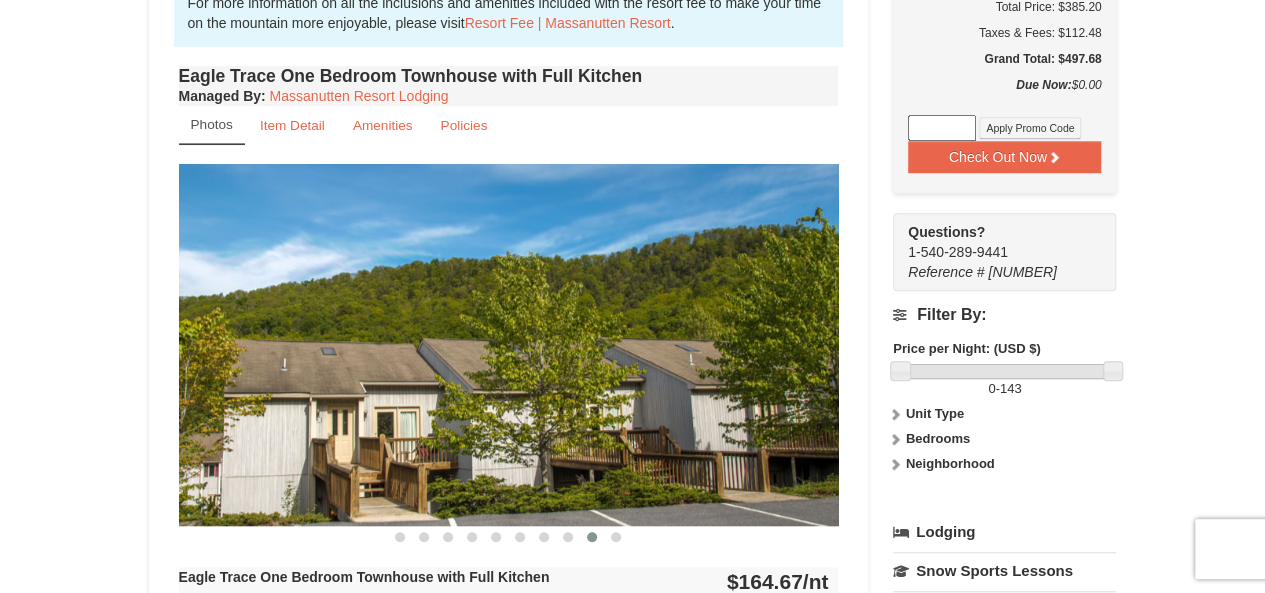 scroll, scrollTop: 695, scrollLeft: 0, axis: vertical 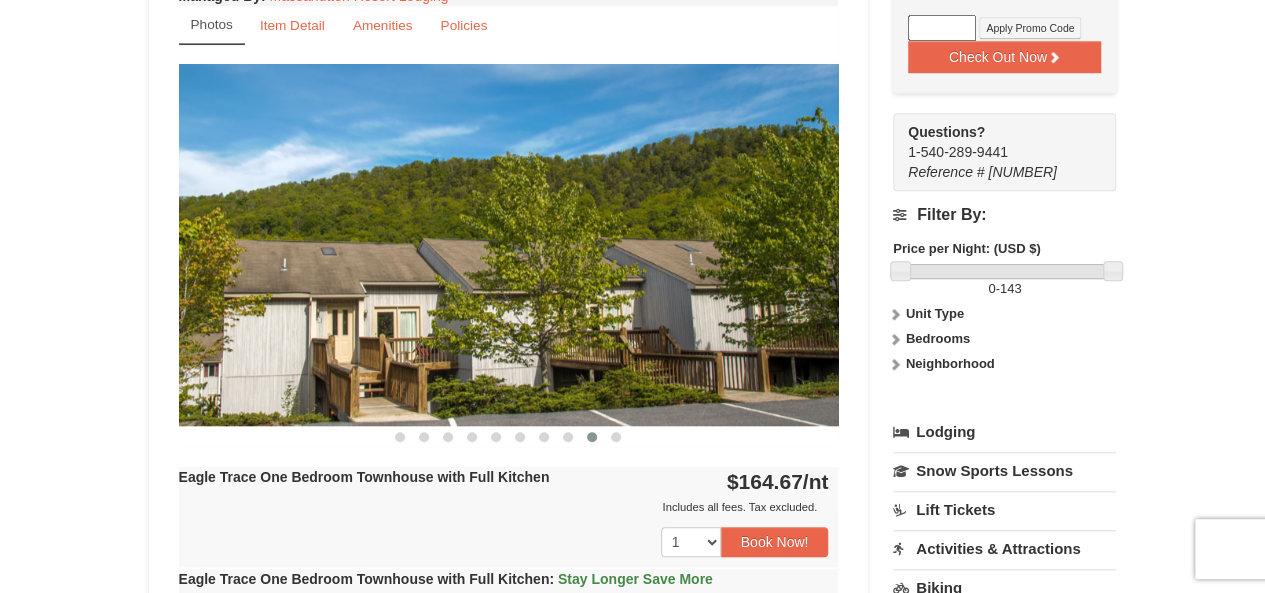 click at bounding box center (509, 244) 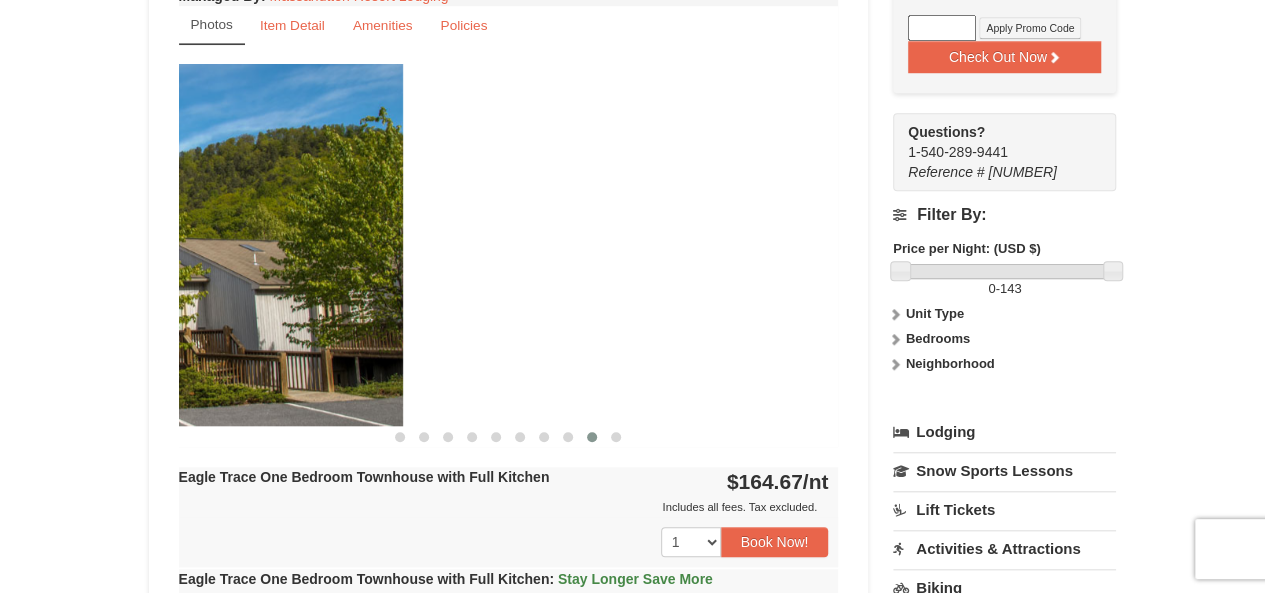 drag, startPoint x: 806, startPoint y: 371, endPoint x: 292, endPoint y: 315, distance: 517.04156 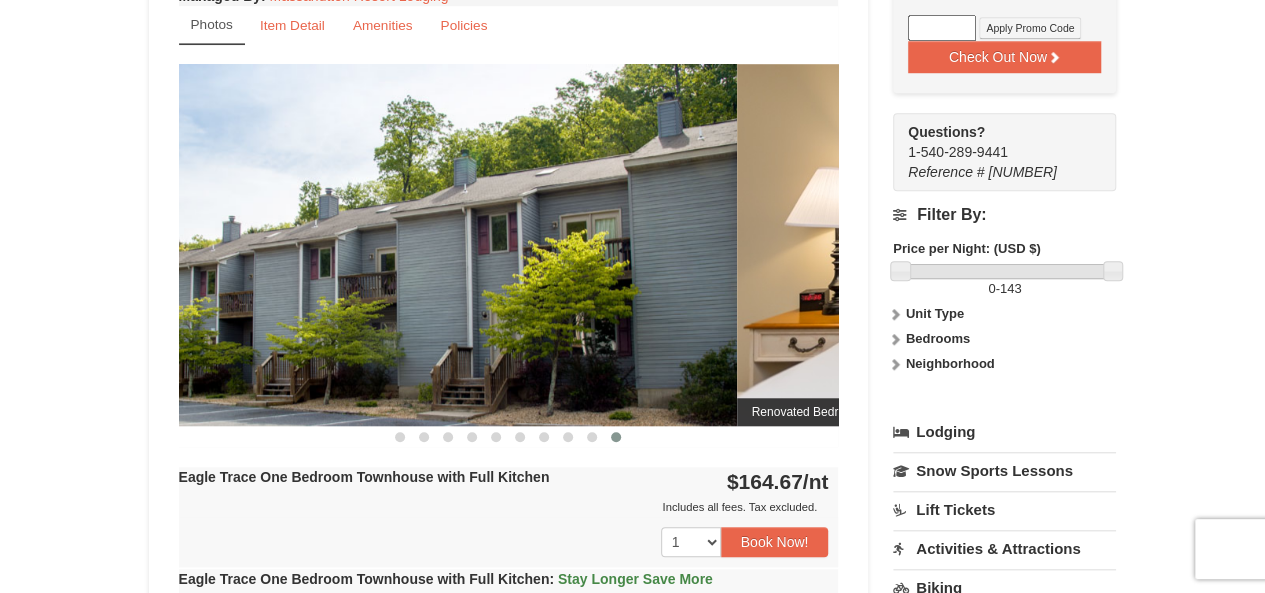 drag, startPoint x: 735, startPoint y: 329, endPoint x: 76, endPoint y: 259, distance: 662.70734 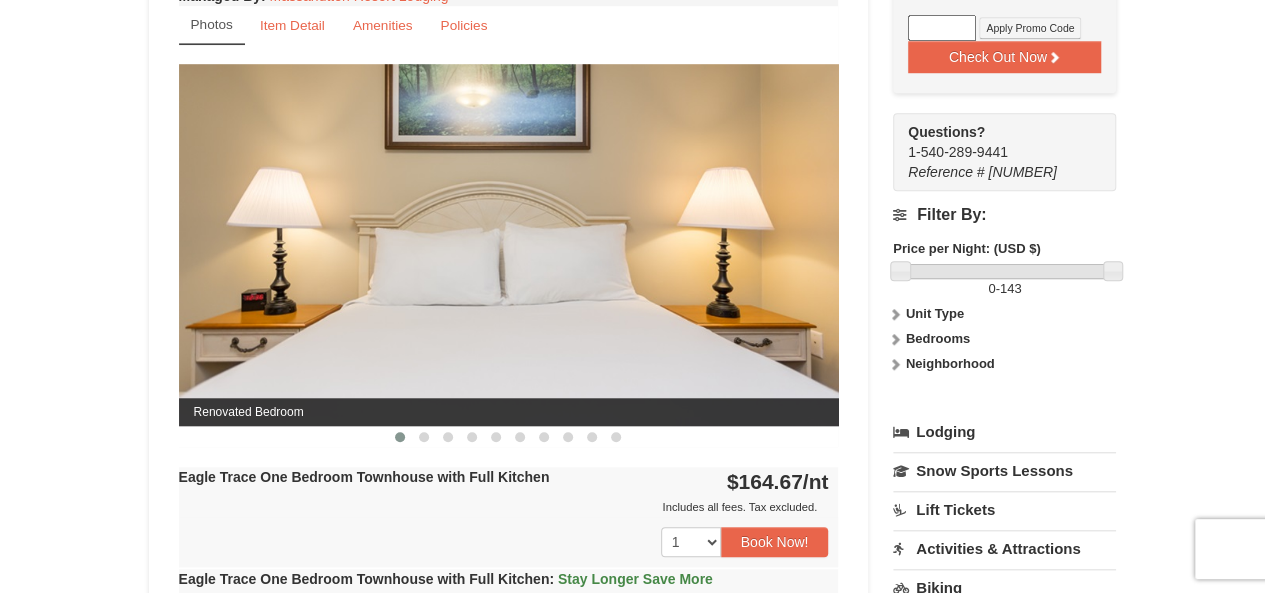 drag, startPoint x: 650, startPoint y: 318, endPoint x: 0, endPoint y: 271, distance: 651.697 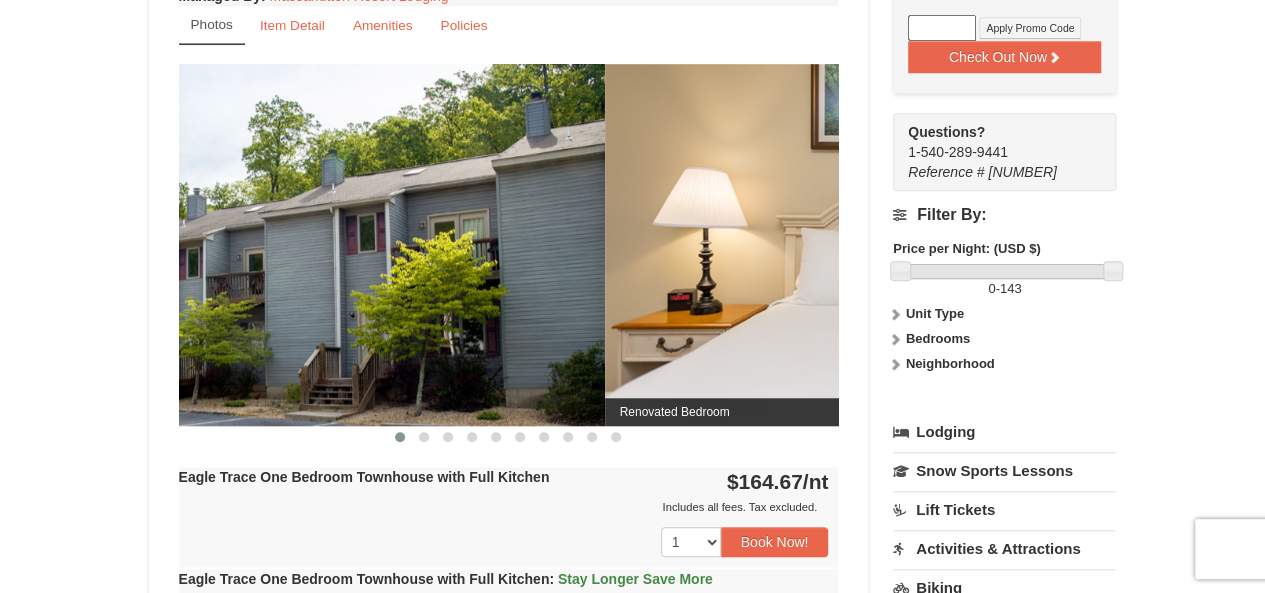 drag, startPoint x: 543, startPoint y: 334, endPoint x: 962, endPoint y: 333, distance: 419.0012 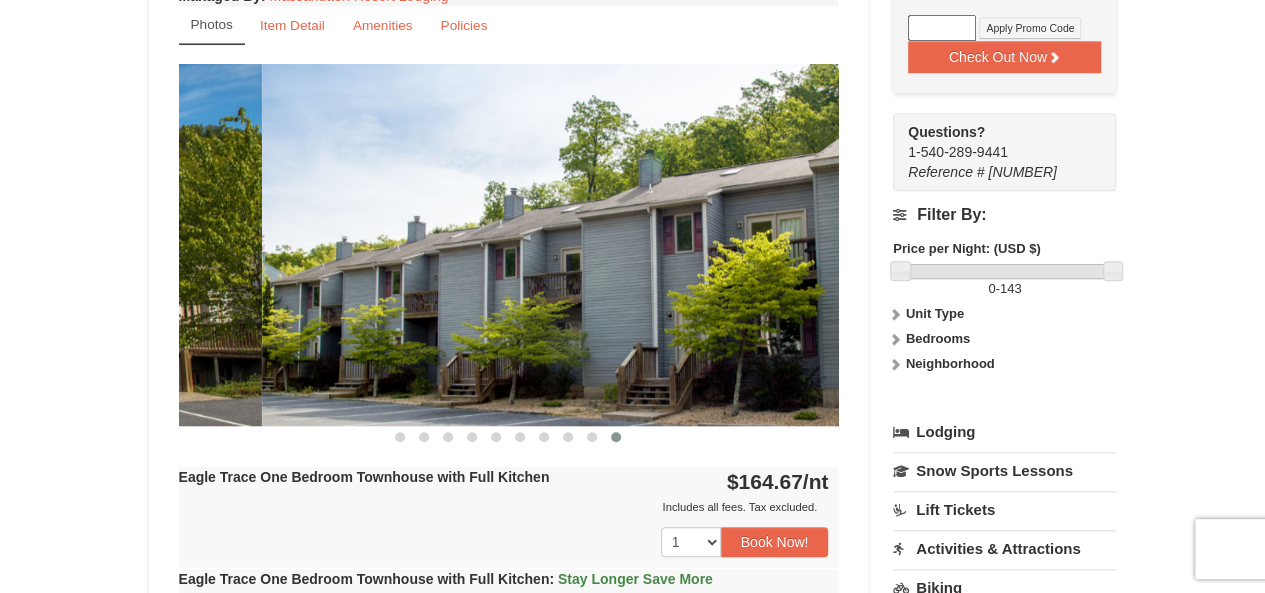 drag, startPoint x: 354, startPoint y: 336, endPoint x: 838, endPoint y: 321, distance: 484.2324 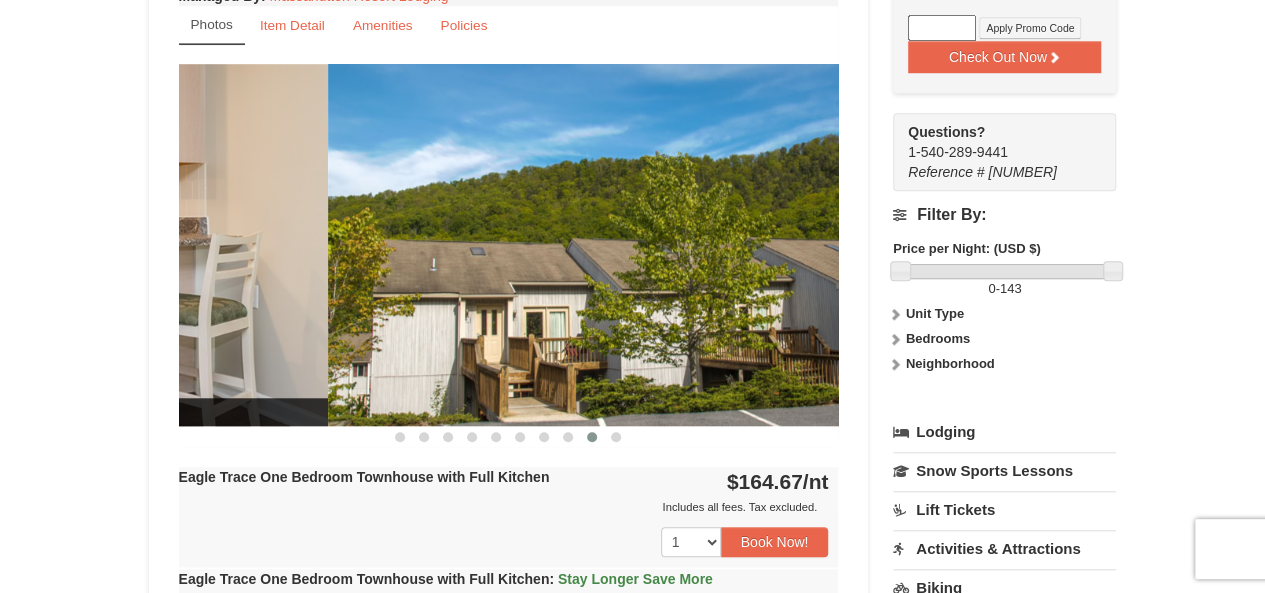 drag, startPoint x: 288, startPoint y: 330, endPoint x: 869, endPoint y: 337, distance: 581.0422 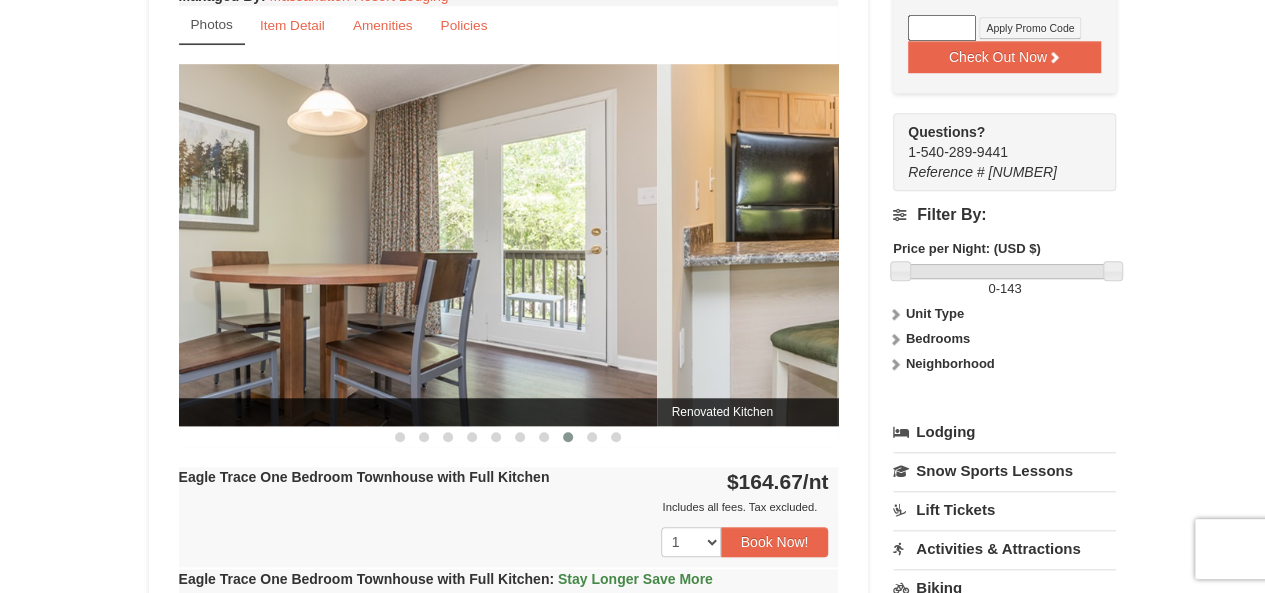 drag, startPoint x: 396, startPoint y: 354, endPoint x: 858, endPoint y: 345, distance: 462.08765 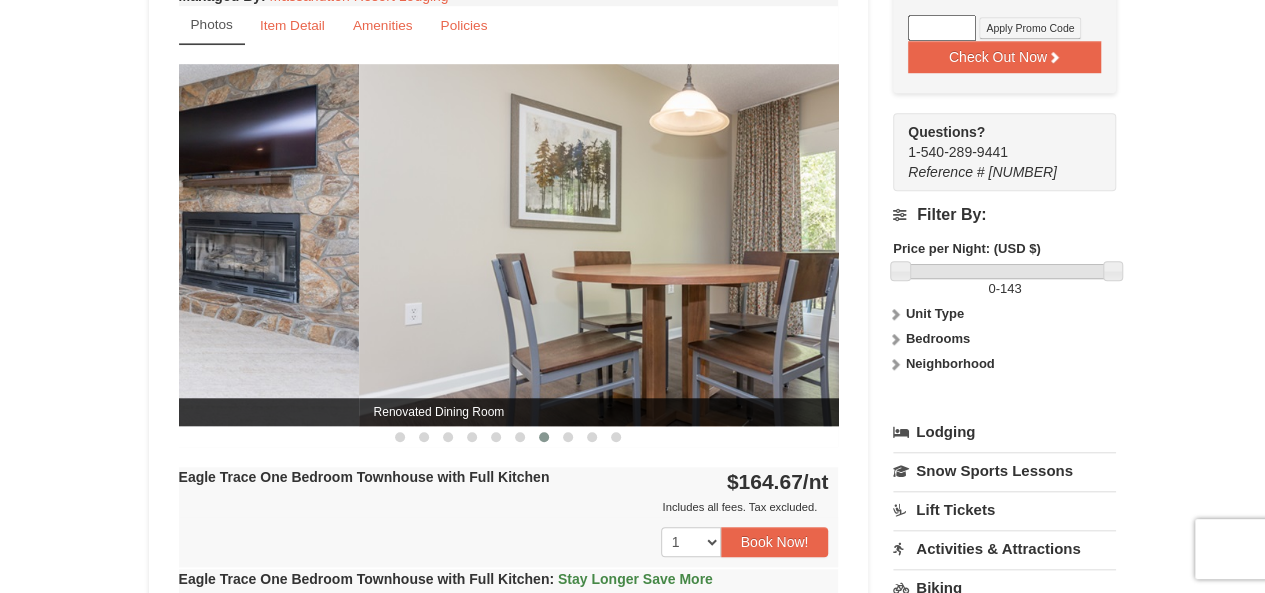 drag, startPoint x: 352, startPoint y: 298, endPoint x: 864, endPoint y: 301, distance: 512.0088 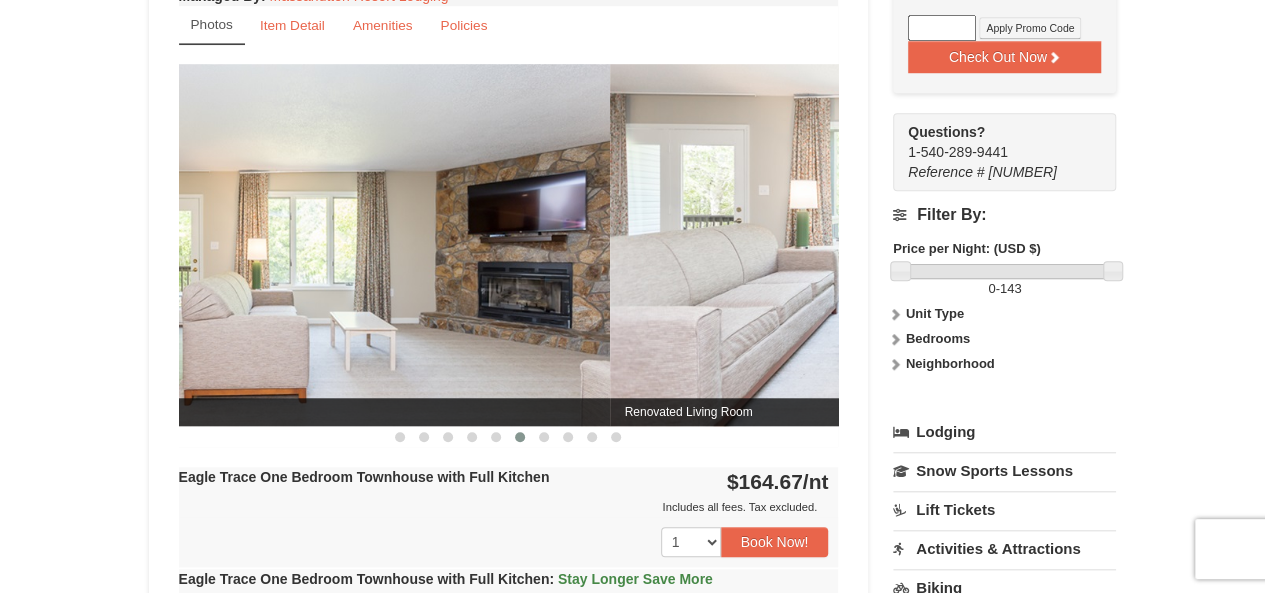 drag, startPoint x: 848, startPoint y: 322, endPoint x: 888, endPoint y: 321, distance: 40.012497 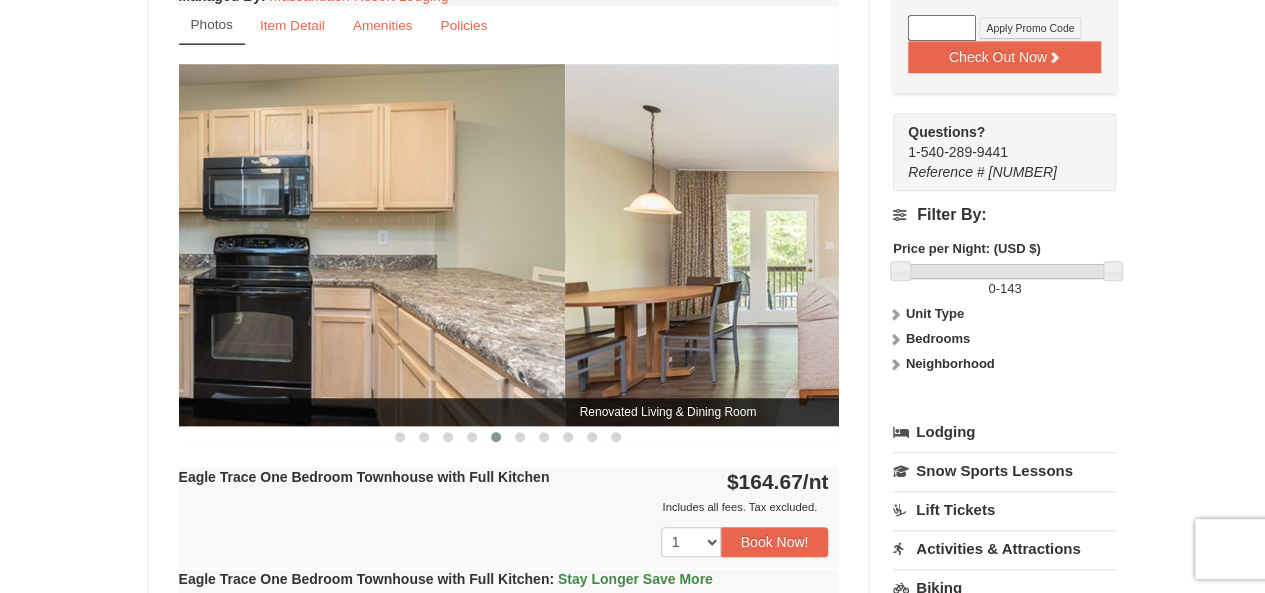 drag, startPoint x: 478, startPoint y: 323, endPoint x: 794, endPoint y: 312, distance: 316.1914 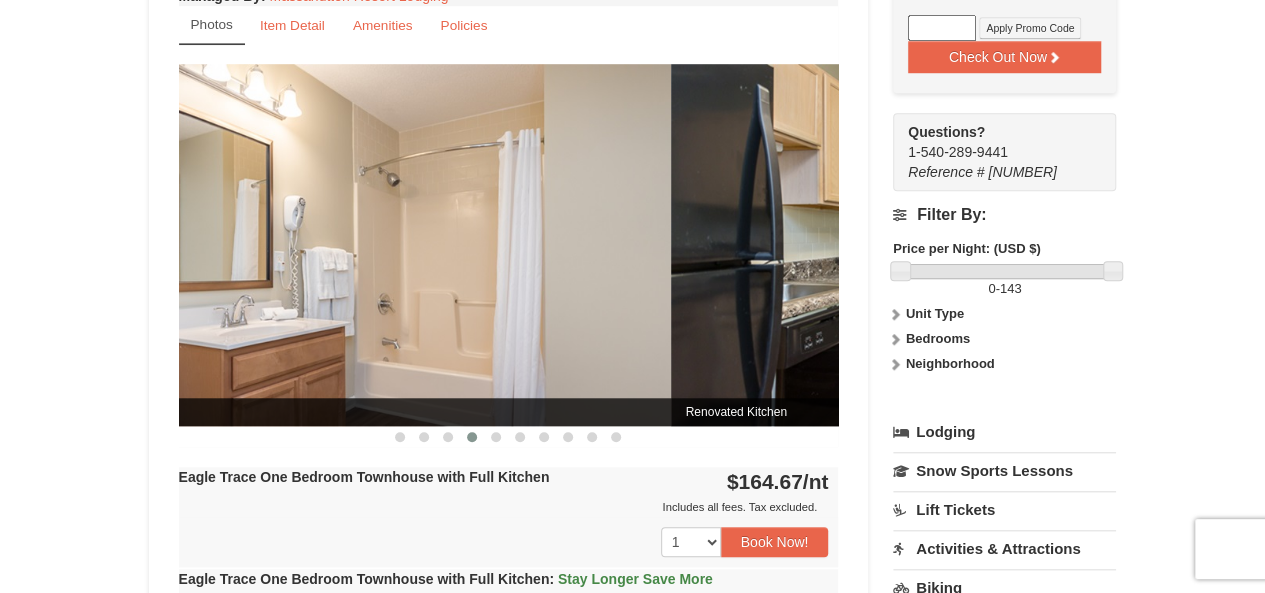 drag, startPoint x: 427, startPoint y: 305, endPoint x: 701, endPoint y: 308, distance: 274.01642 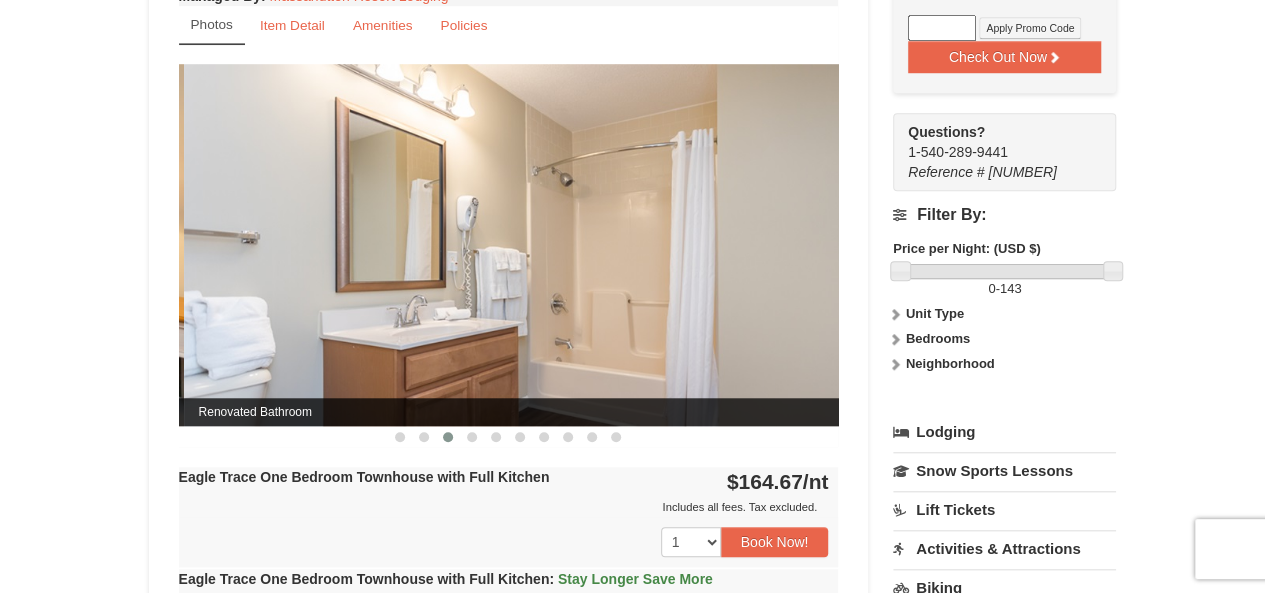 drag, startPoint x: 477, startPoint y: 315, endPoint x: 936, endPoint y: 321, distance: 459.0392 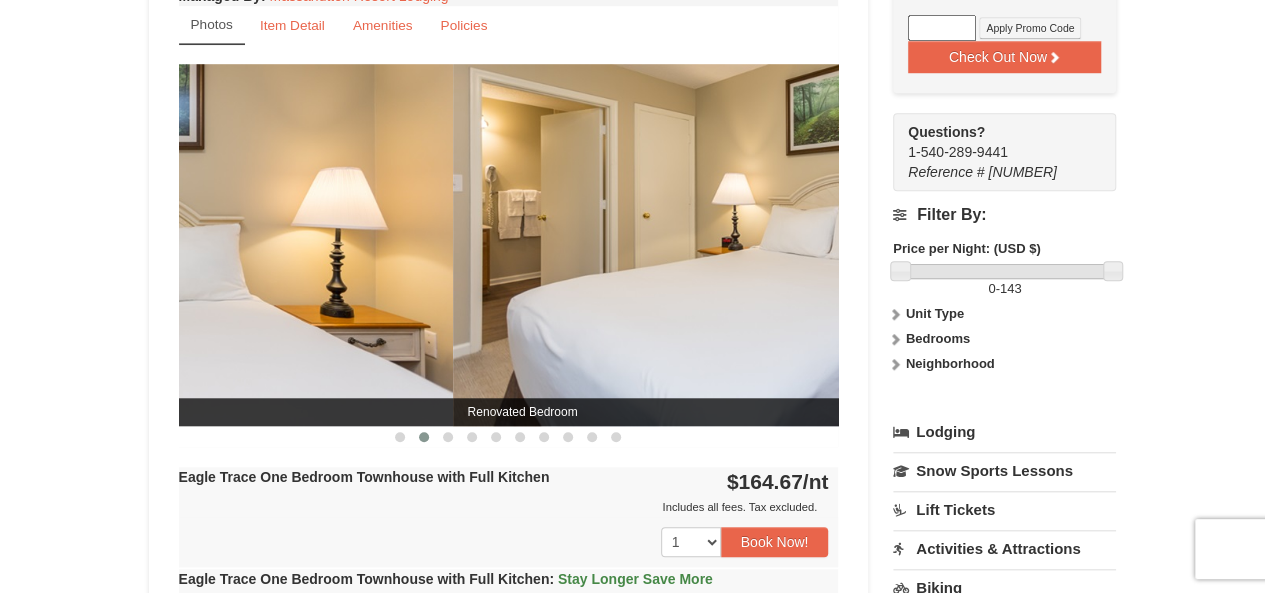 drag, startPoint x: 674, startPoint y: 339, endPoint x: 857, endPoint y: 335, distance: 183.04372 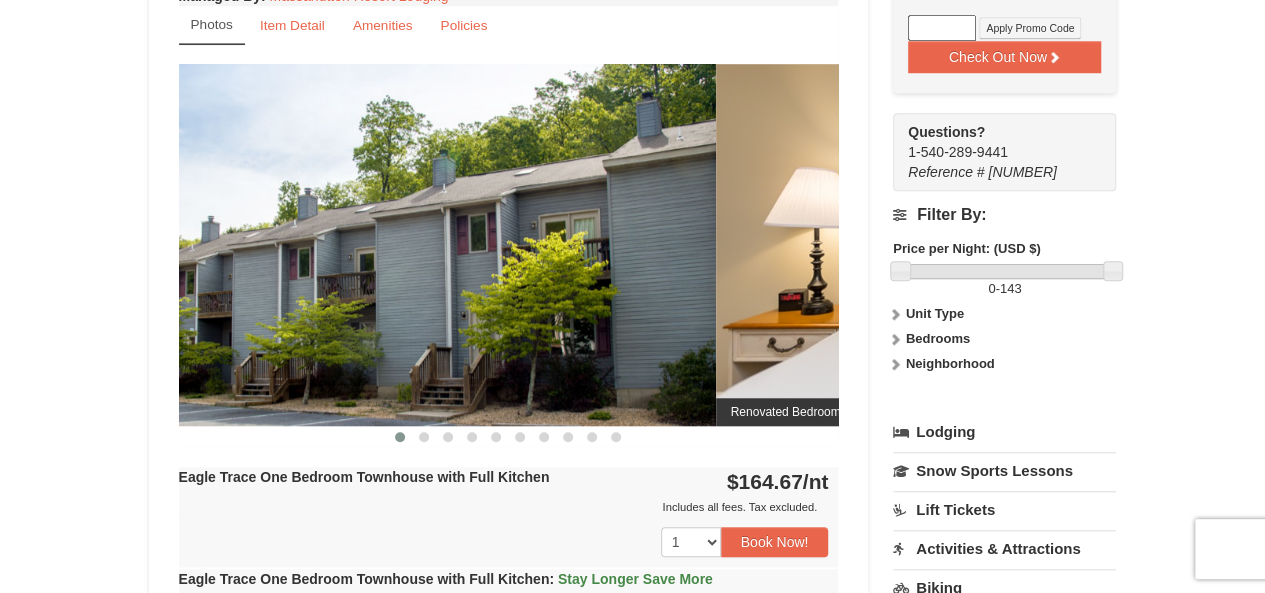 drag, startPoint x: 750, startPoint y: 314, endPoint x: 966, endPoint y: 315, distance: 216.00232 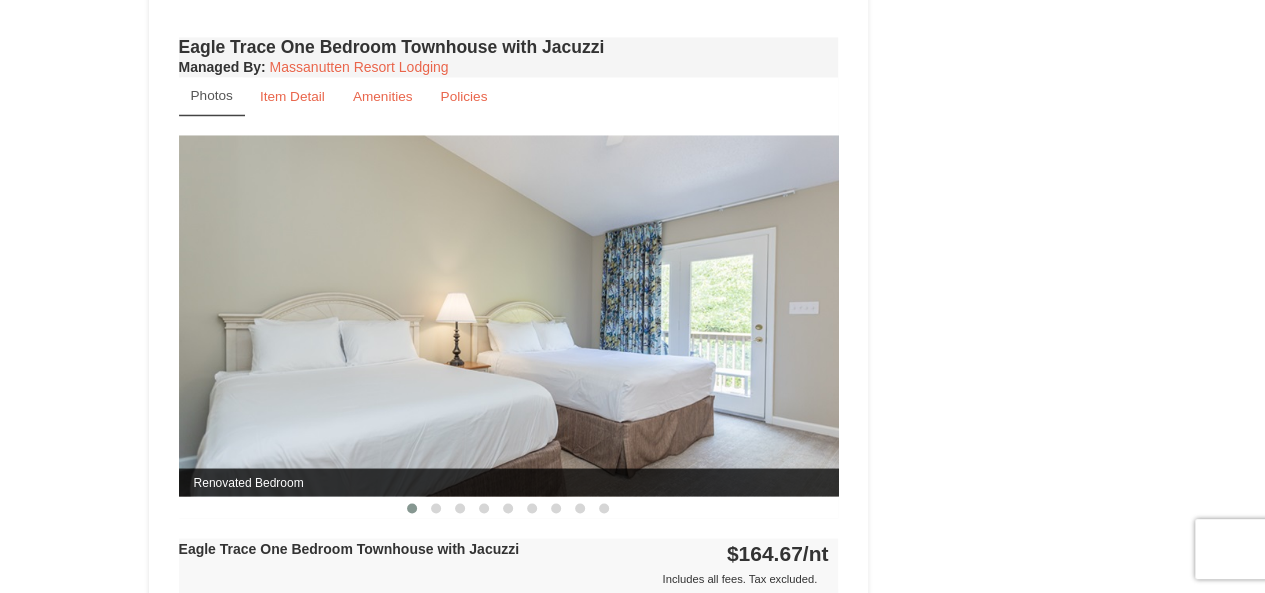 scroll, scrollTop: 1795, scrollLeft: 0, axis: vertical 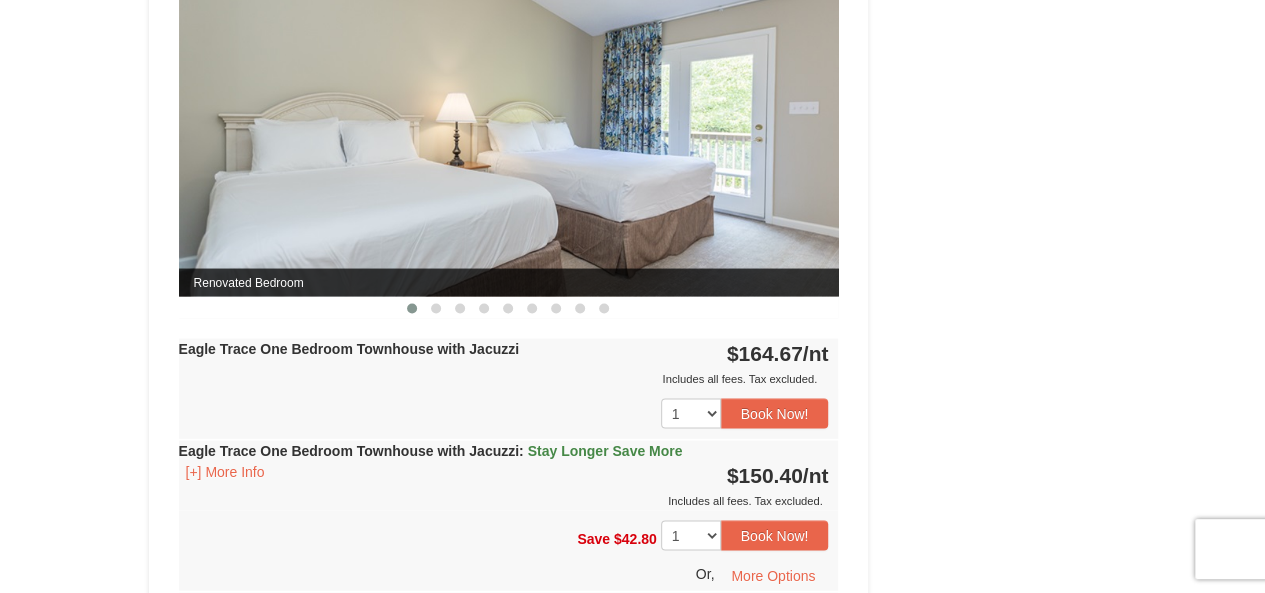 click at bounding box center [509, 115] 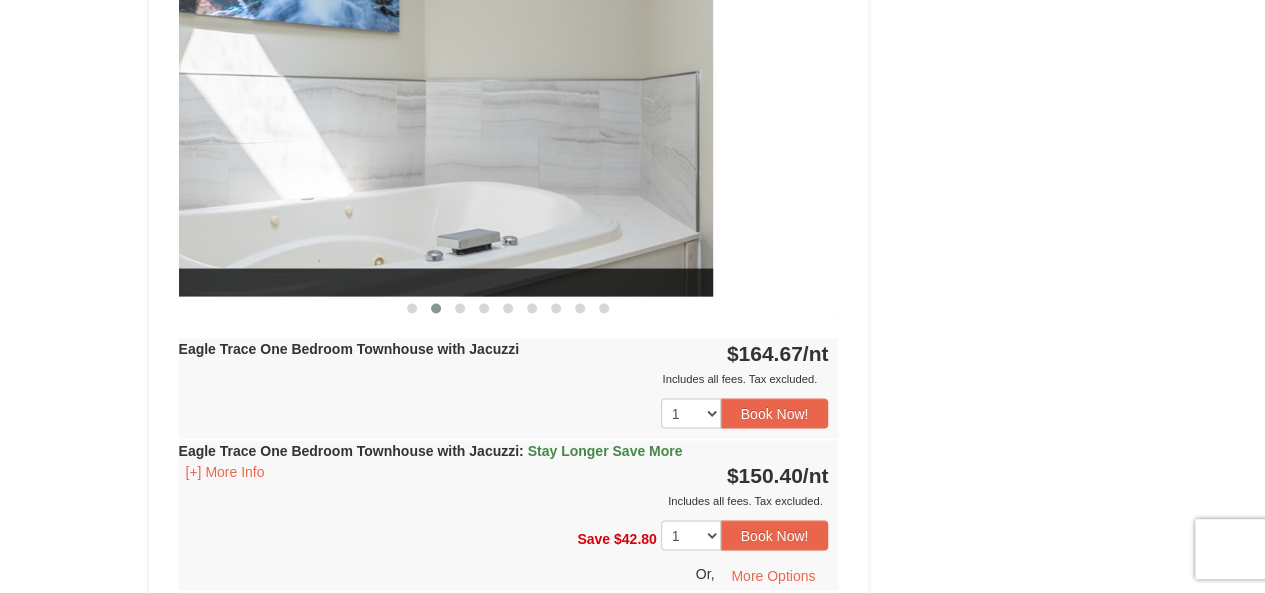drag, startPoint x: 715, startPoint y: 233, endPoint x: 272, endPoint y: 210, distance: 443.59665 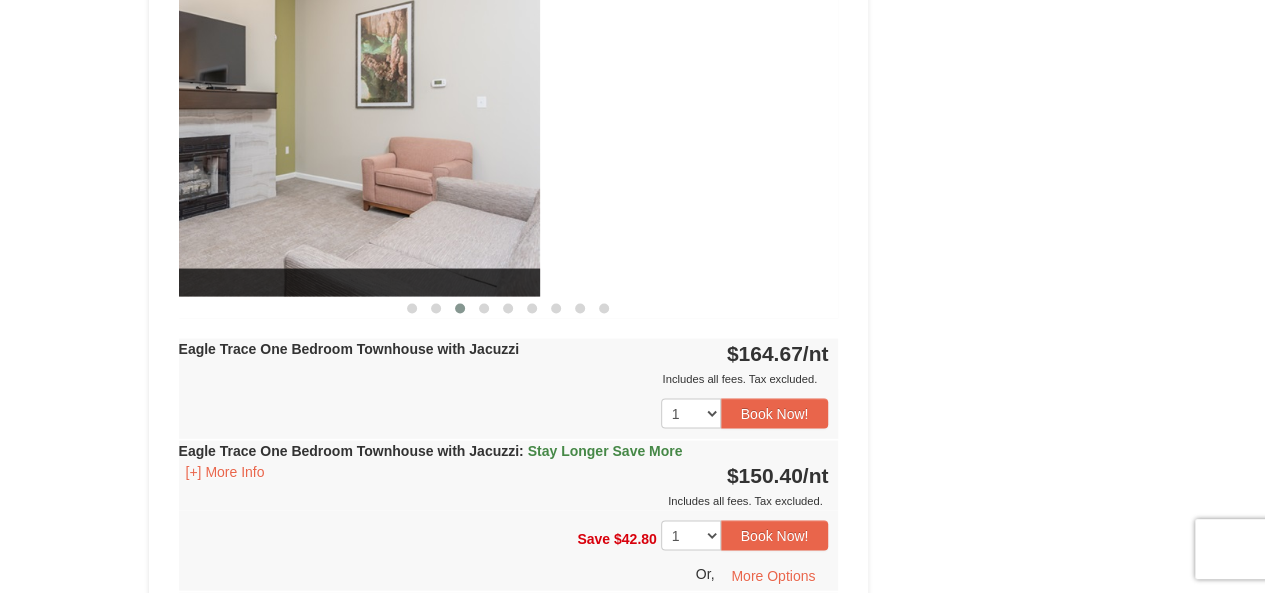 drag, startPoint x: 676, startPoint y: 210, endPoint x: 184, endPoint y: 187, distance: 492.53732 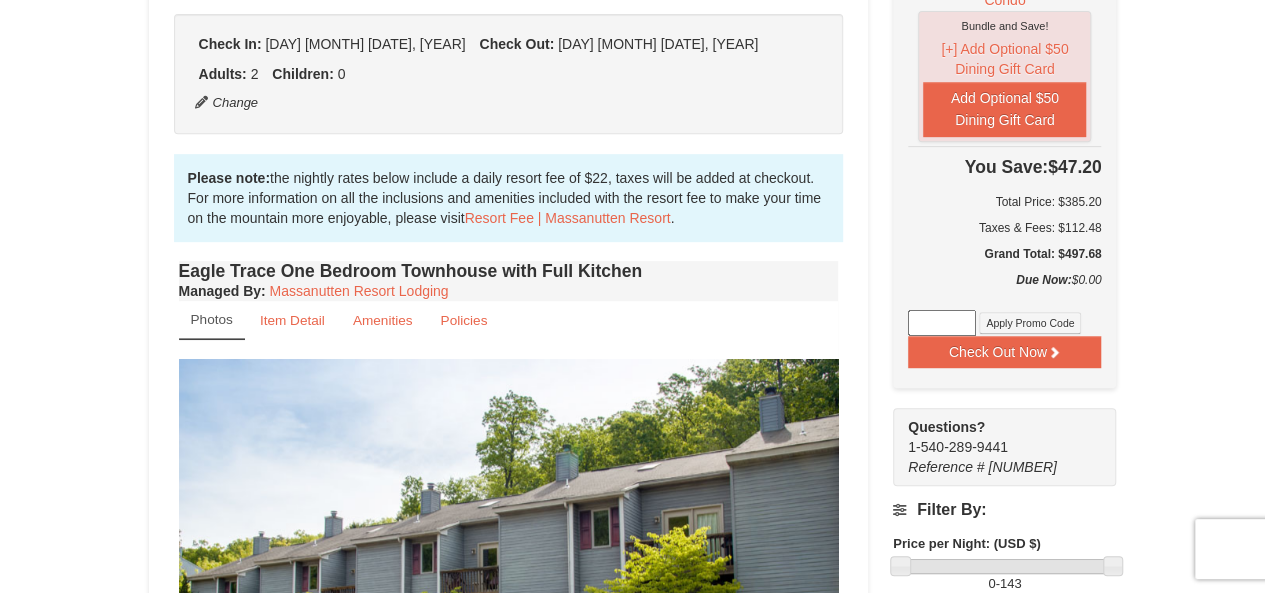 scroll, scrollTop: 0, scrollLeft: 0, axis: both 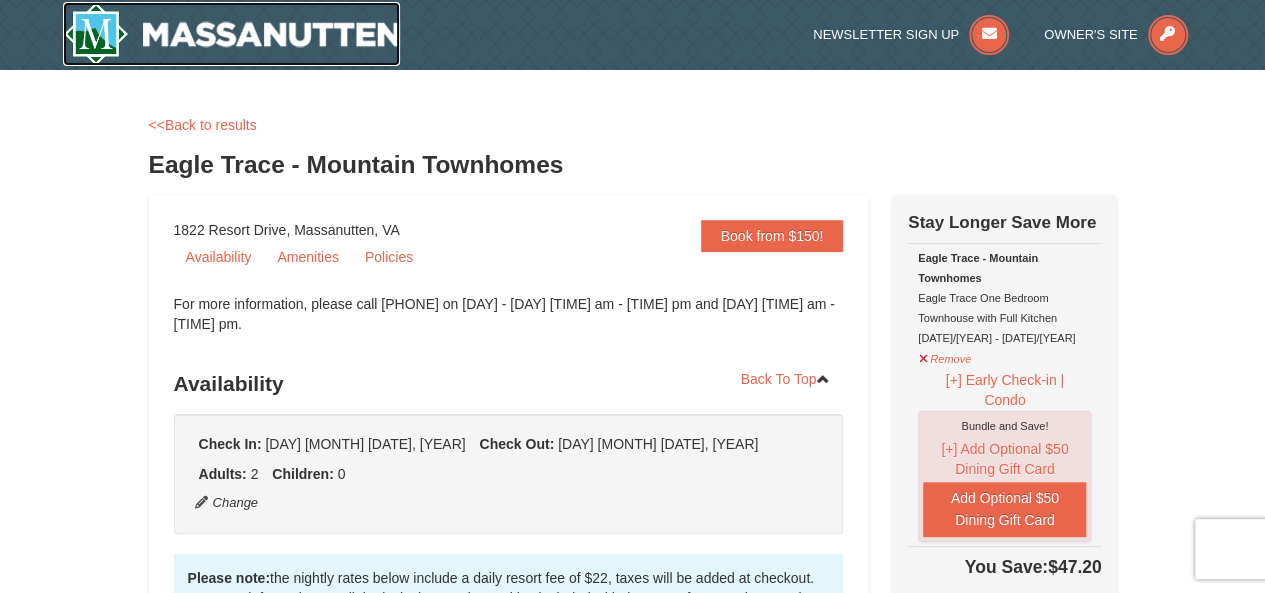 click at bounding box center [232, 34] 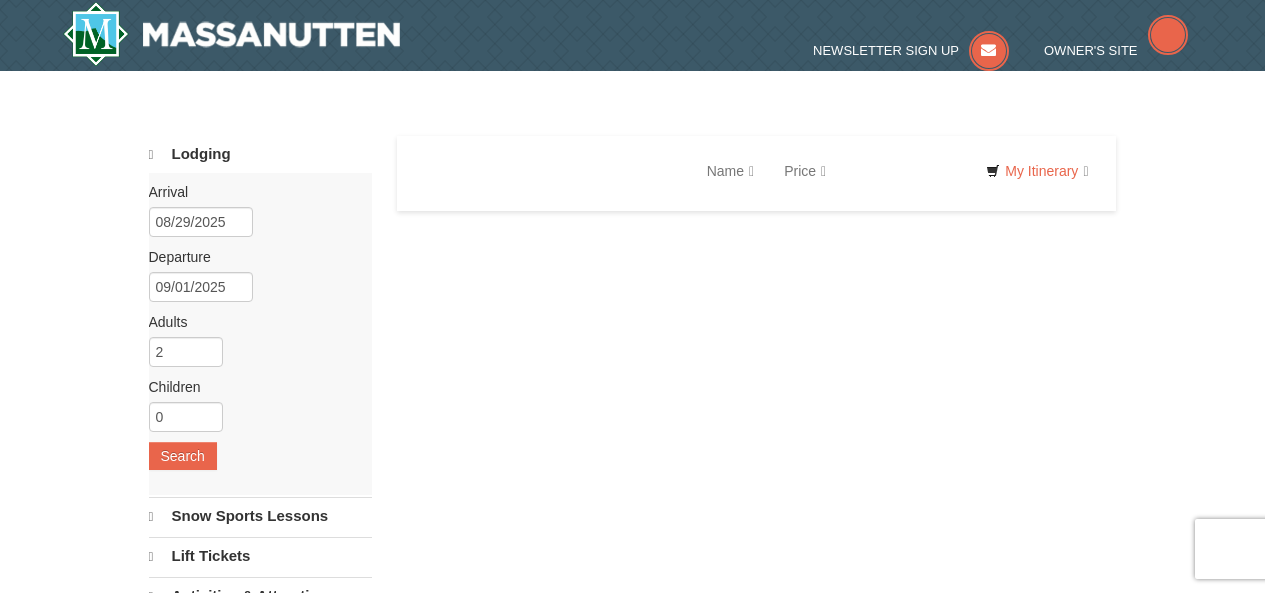scroll, scrollTop: 0, scrollLeft: 0, axis: both 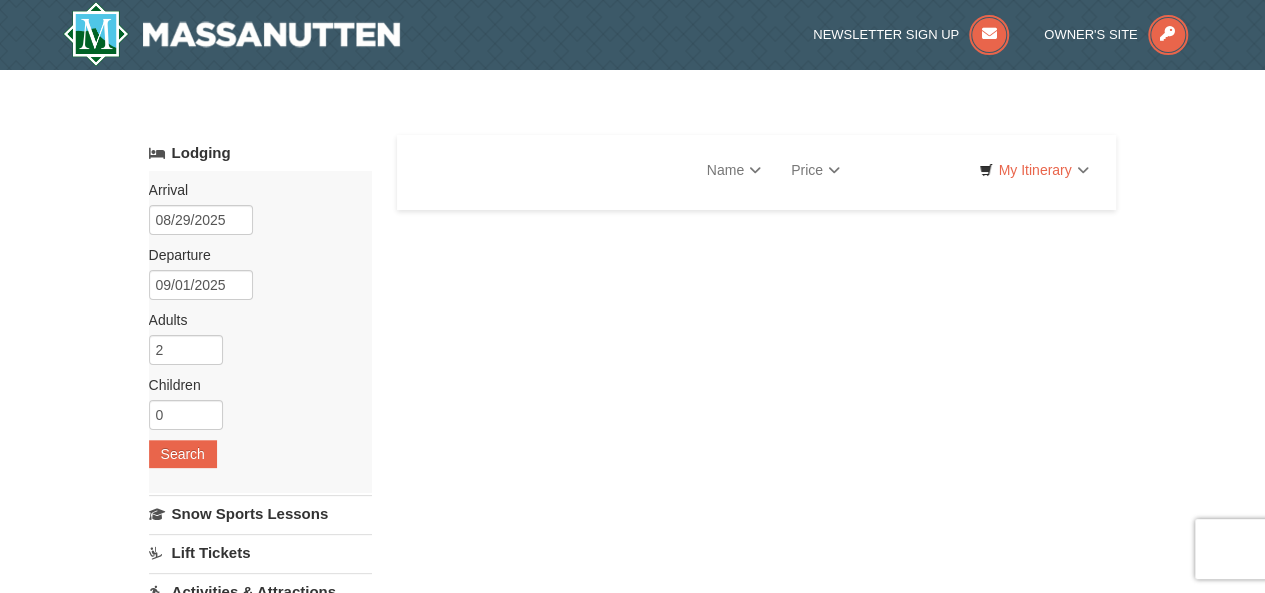 select on "8" 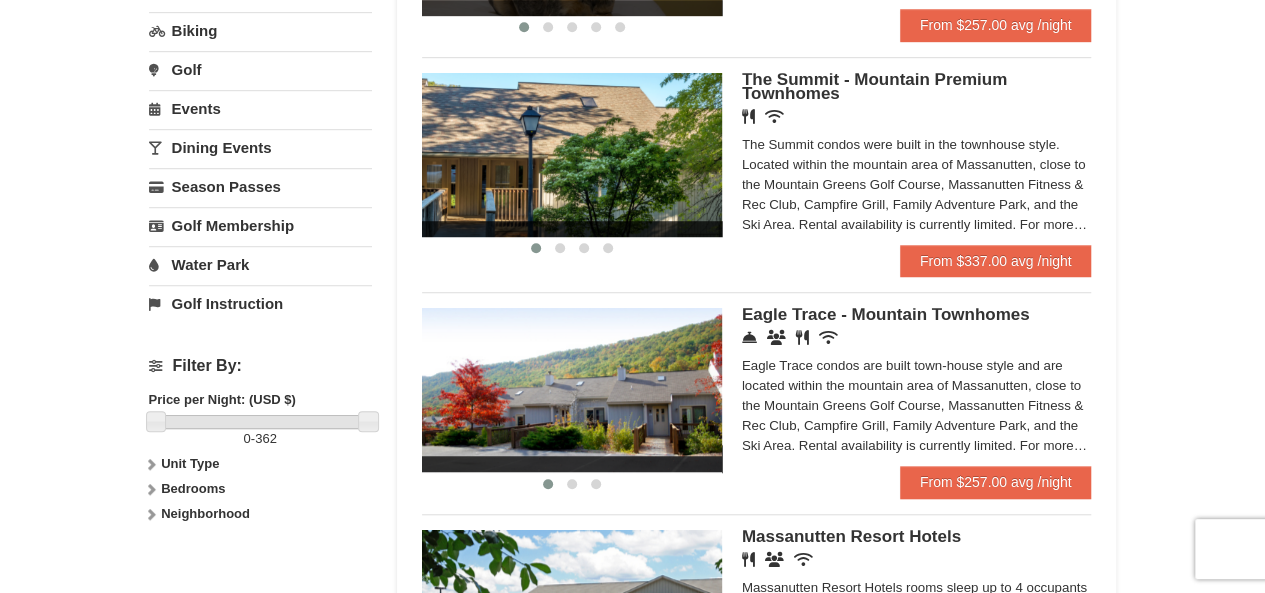 scroll, scrollTop: 900, scrollLeft: 0, axis: vertical 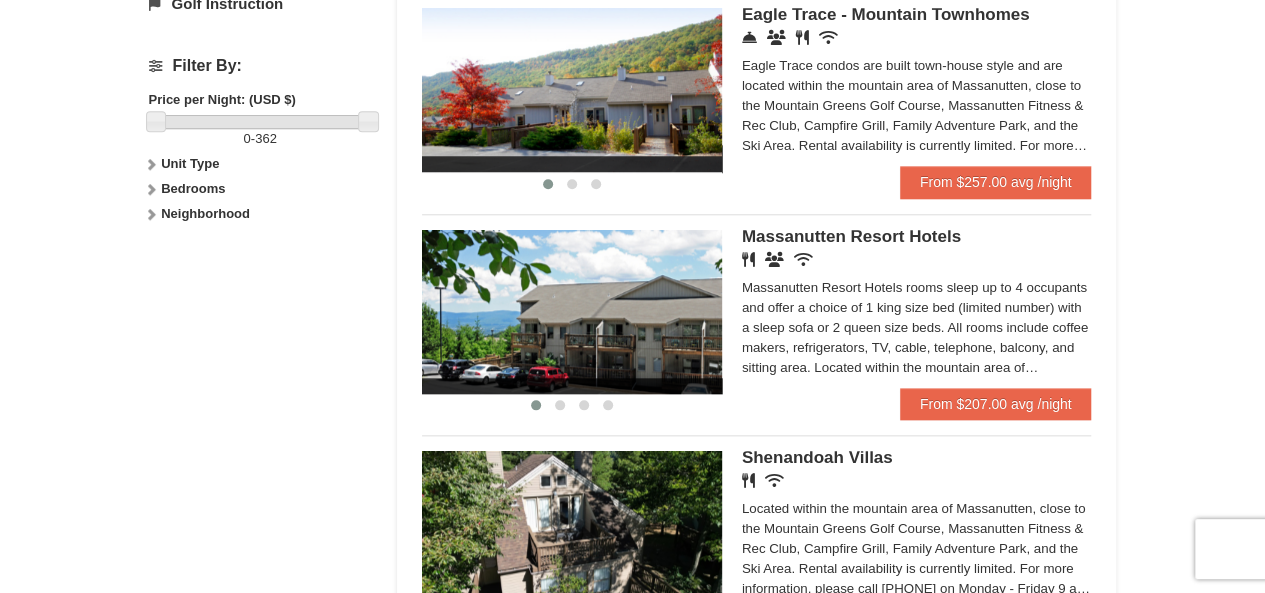 click on "Massanutten Resort Hotels" at bounding box center (851, 236) 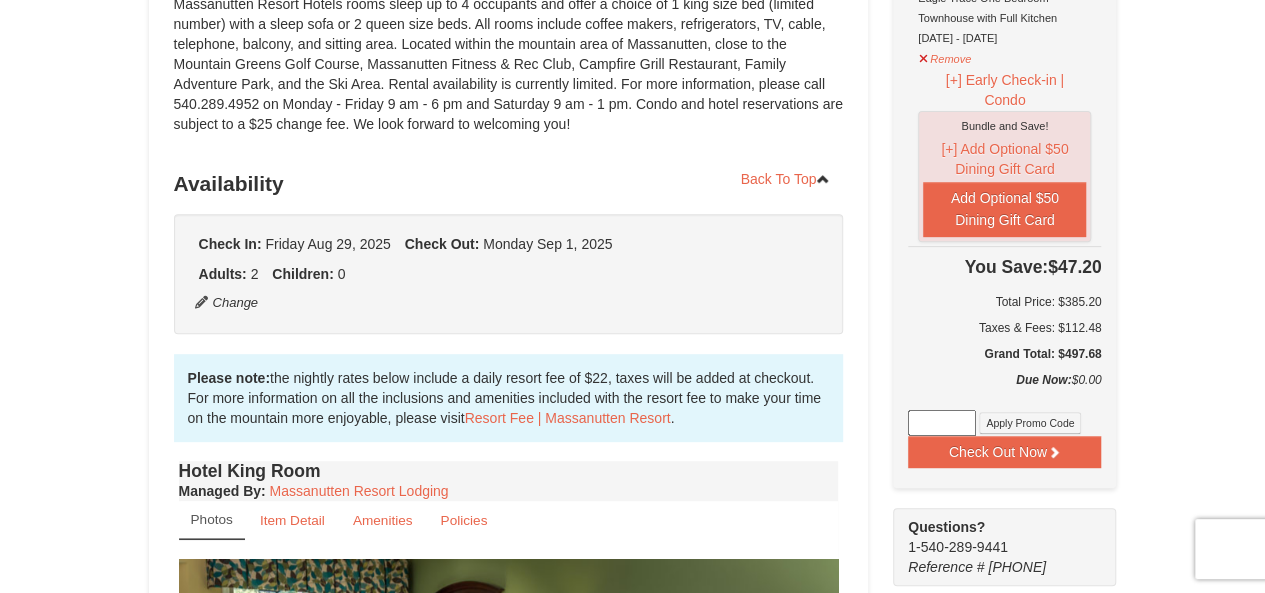 scroll, scrollTop: 700, scrollLeft: 0, axis: vertical 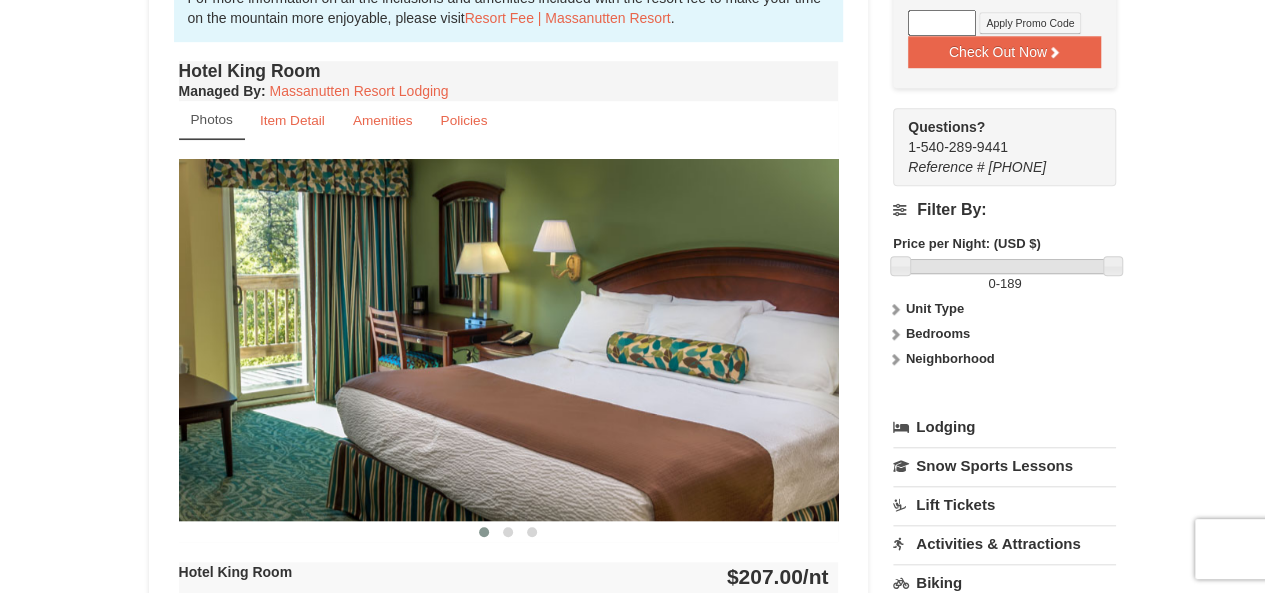 drag, startPoint x: 766, startPoint y: 401, endPoint x: 300, endPoint y: 333, distance: 470.93524 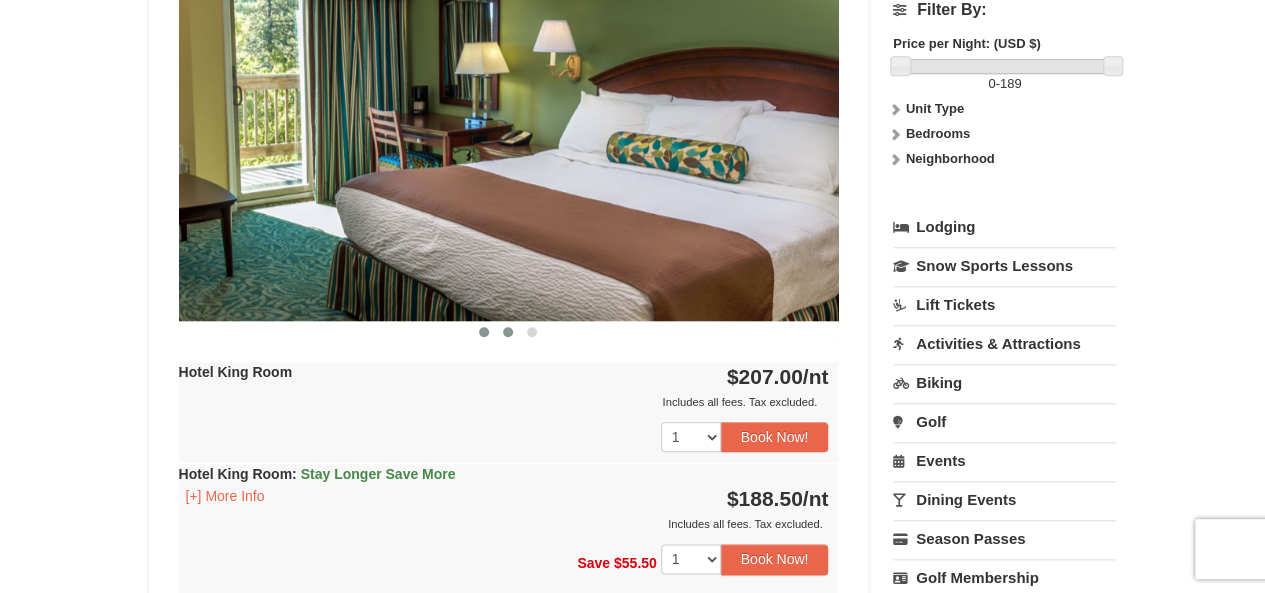 click at bounding box center (508, 332) 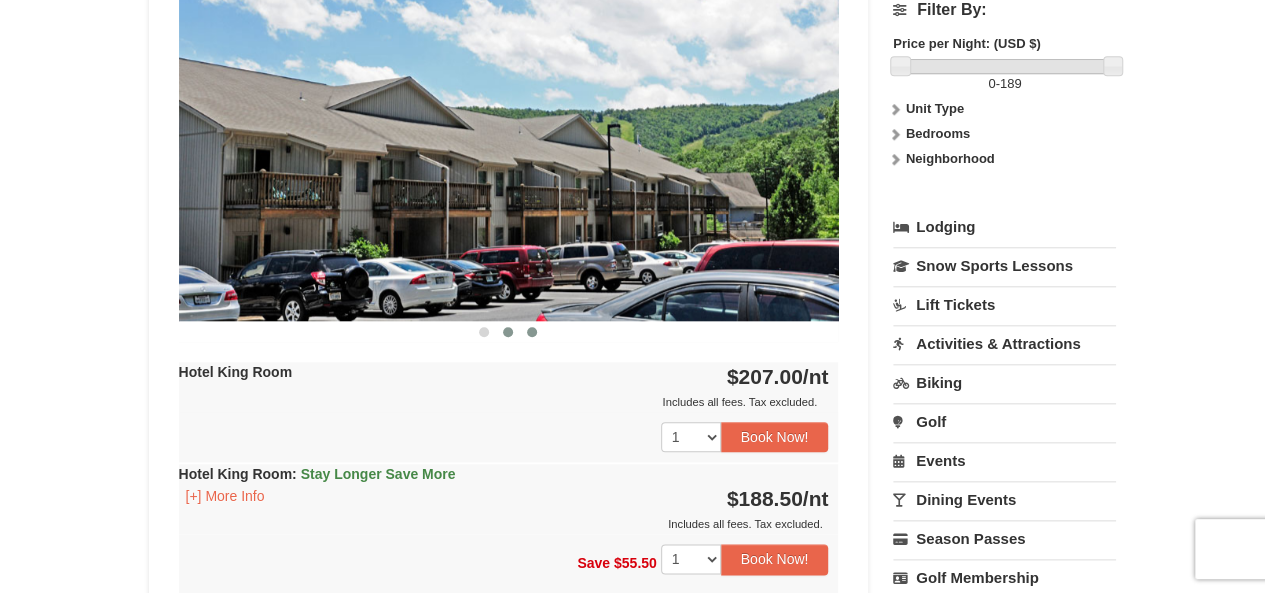 click at bounding box center [532, 332] 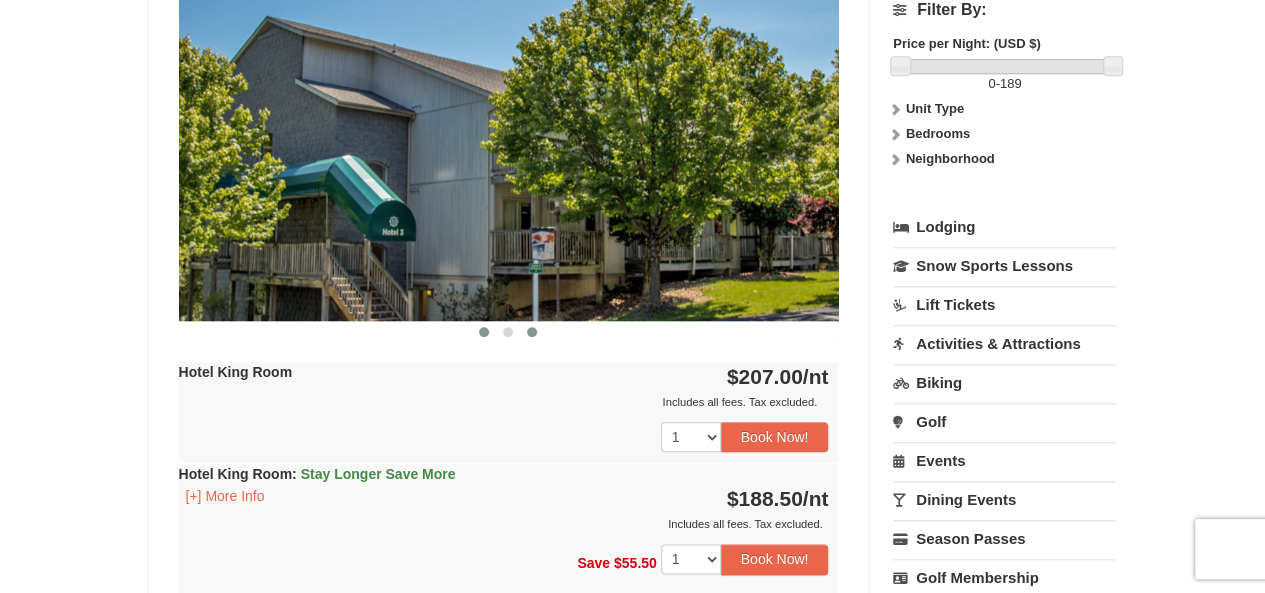 click at bounding box center [484, 332] 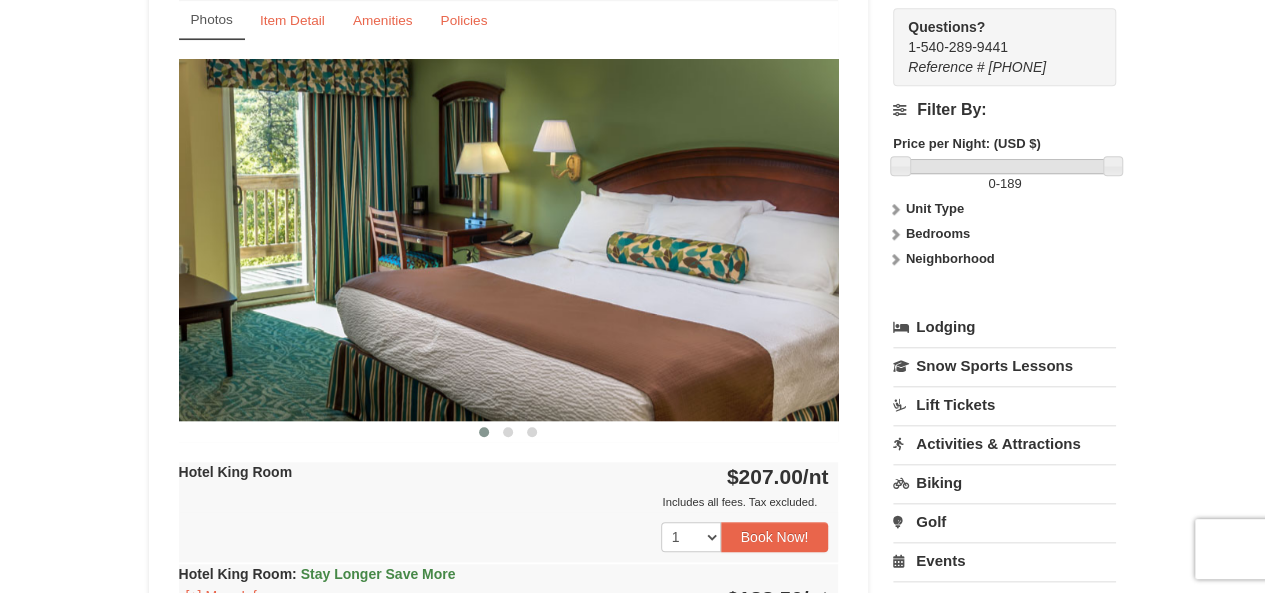 scroll, scrollTop: 400, scrollLeft: 0, axis: vertical 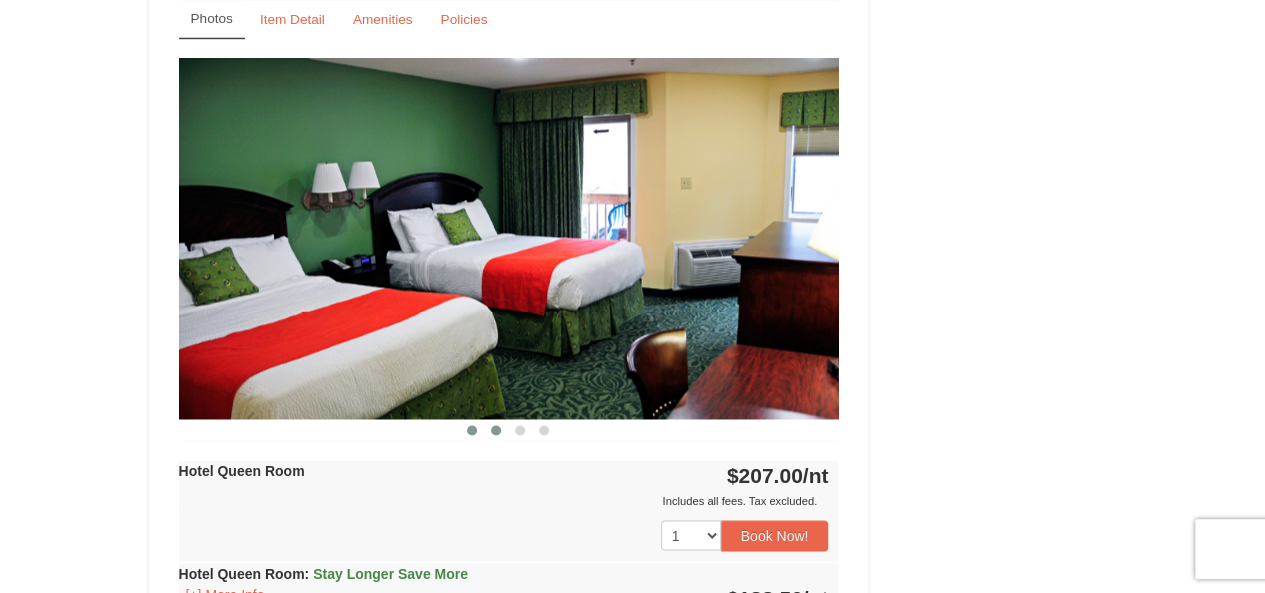 click at bounding box center [496, 430] 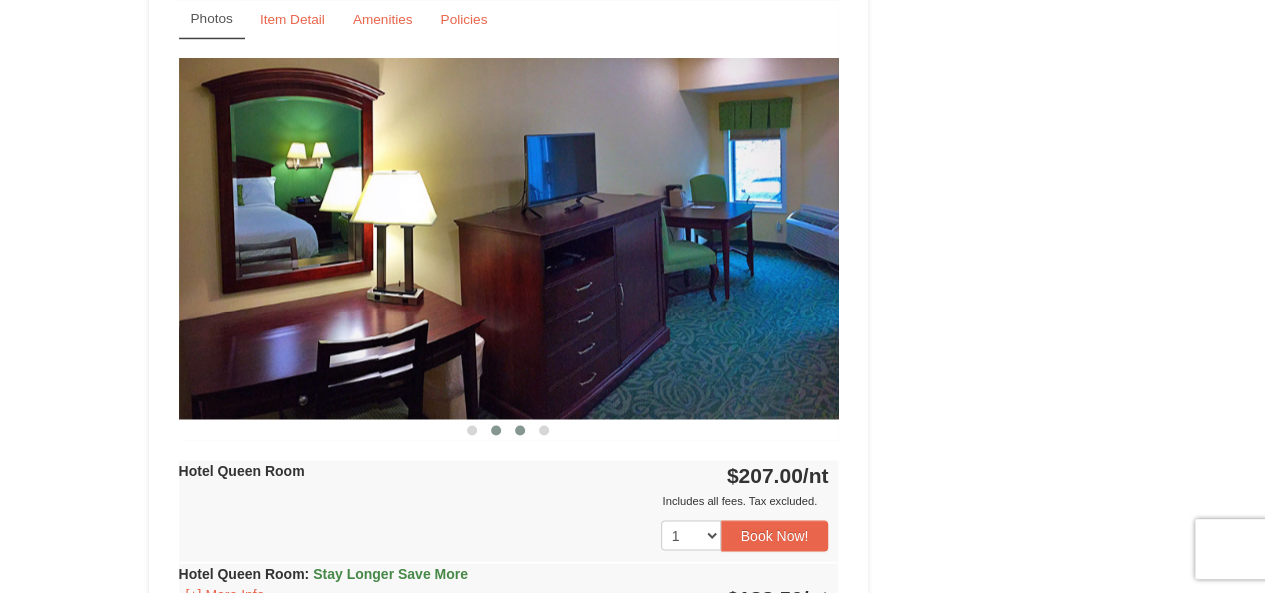 click at bounding box center (520, 430) 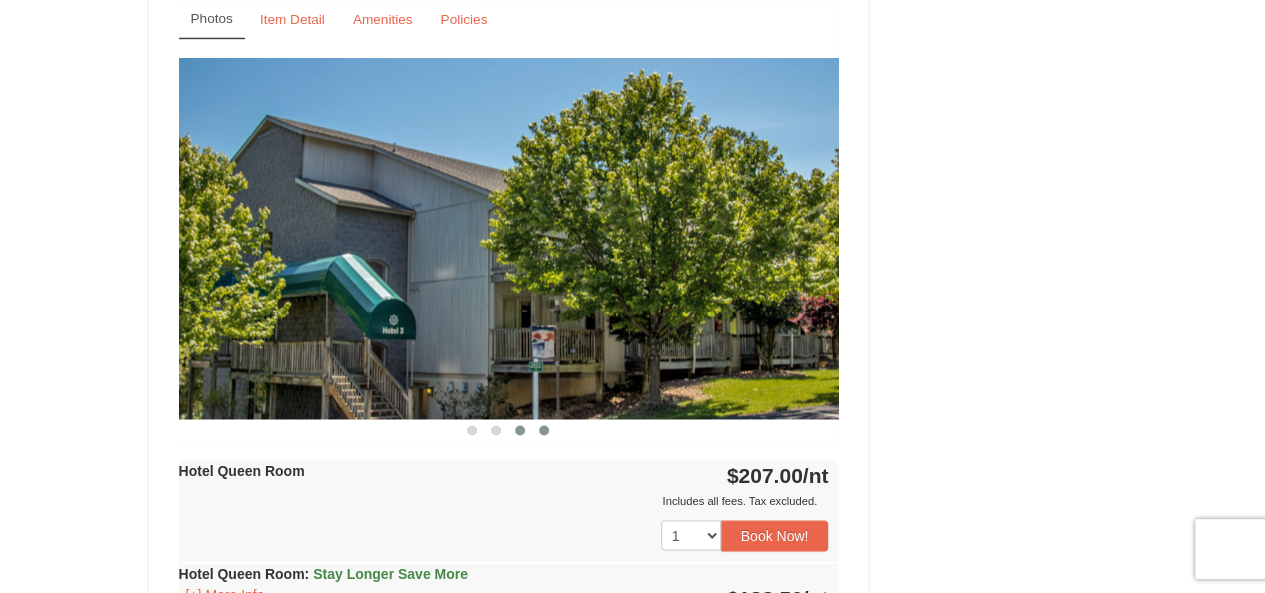 click at bounding box center [544, 430] 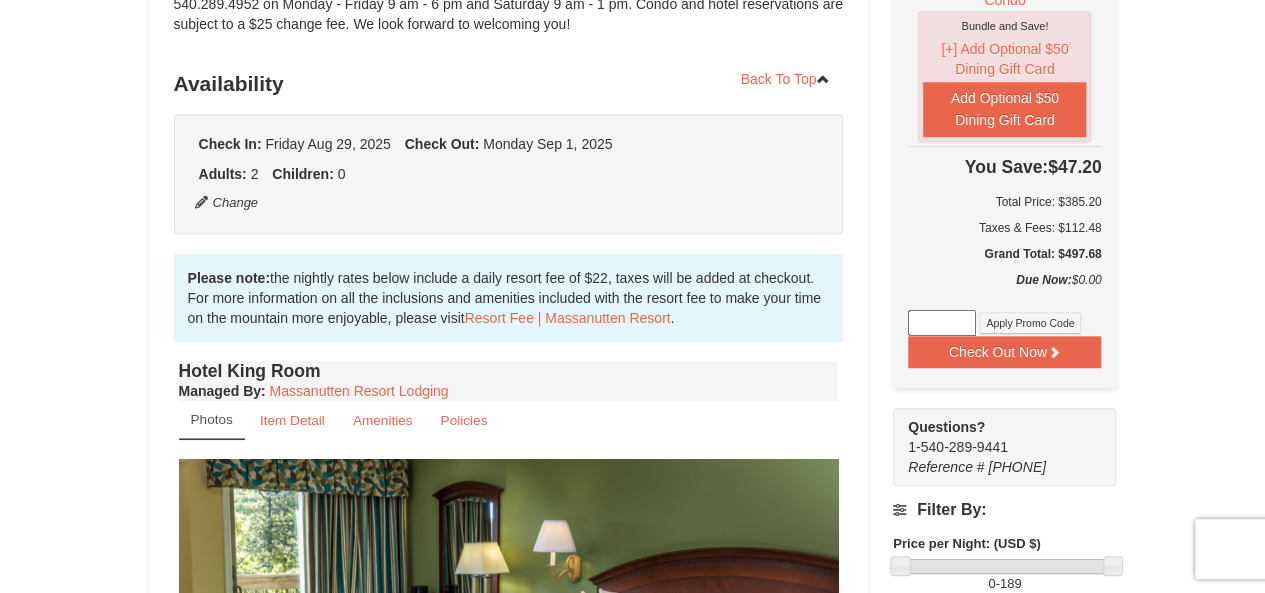 scroll, scrollTop: 0, scrollLeft: 0, axis: both 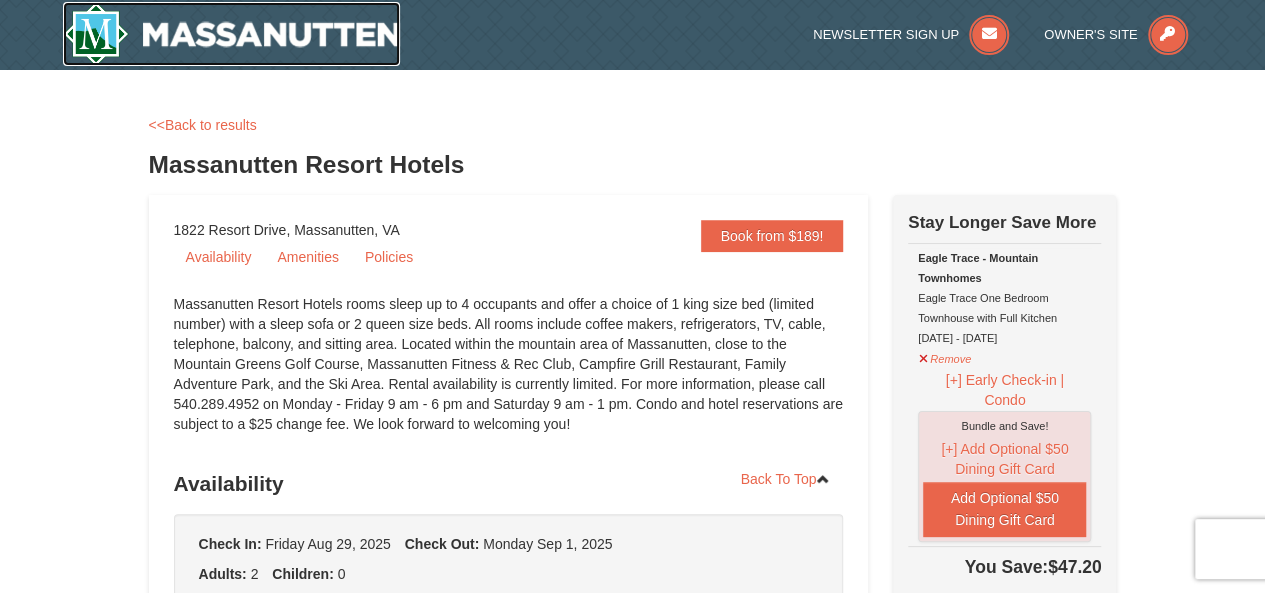 click at bounding box center (232, 34) 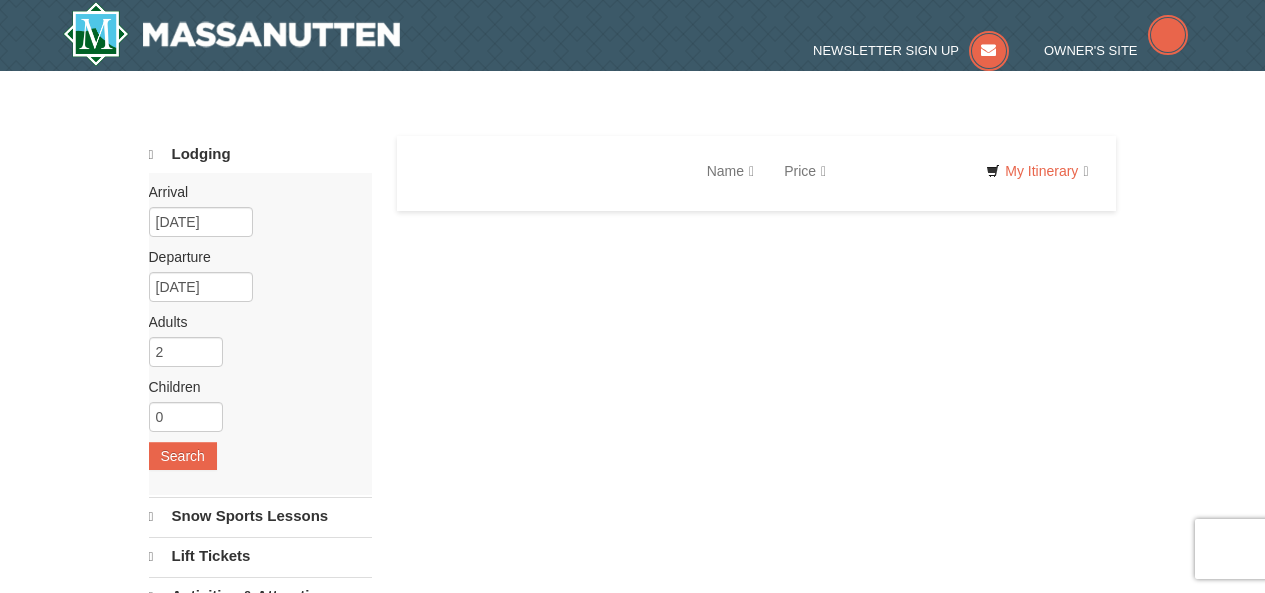 scroll, scrollTop: 0, scrollLeft: 0, axis: both 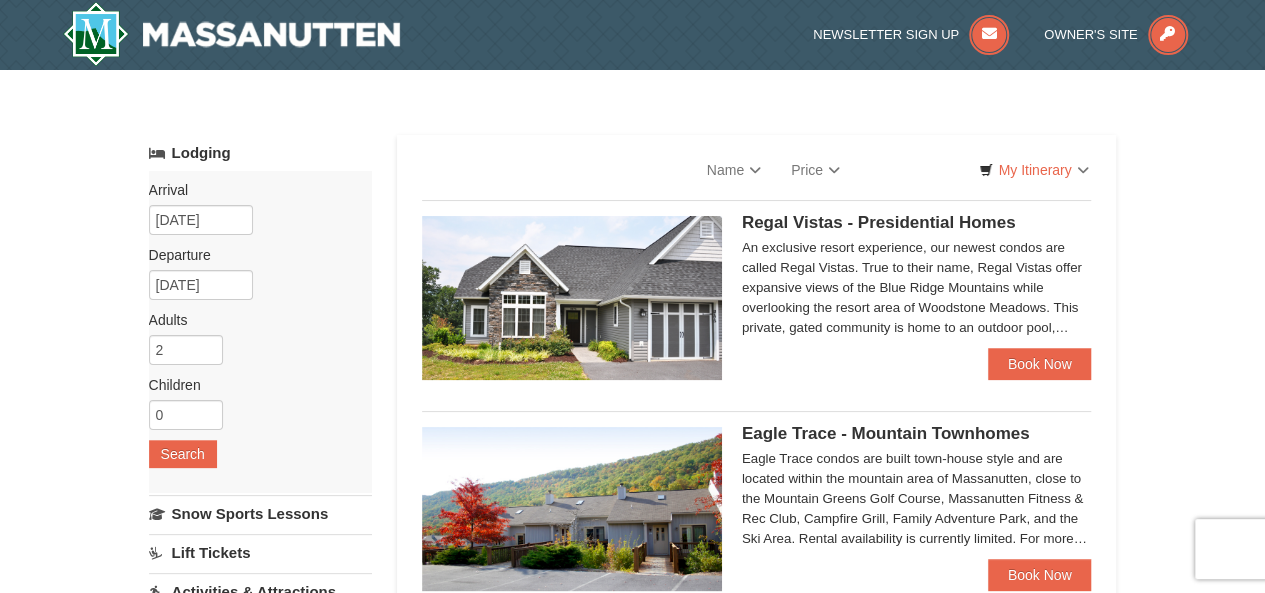 select on "8" 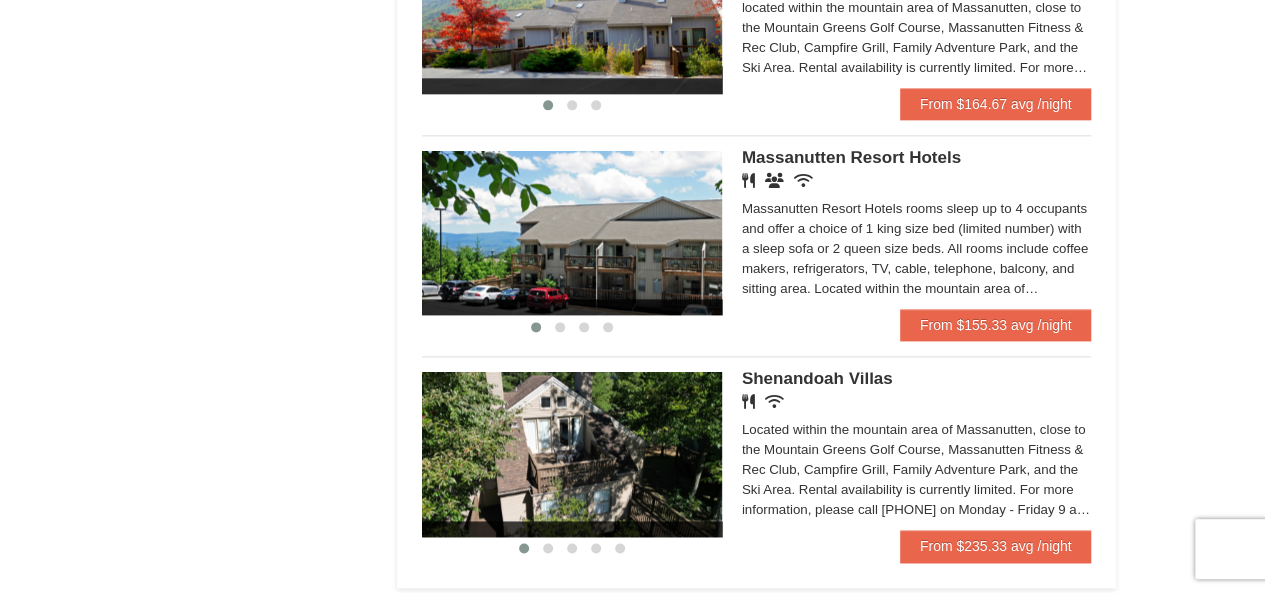scroll, scrollTop: 1300, scrollLeft: 0, axis: vertical 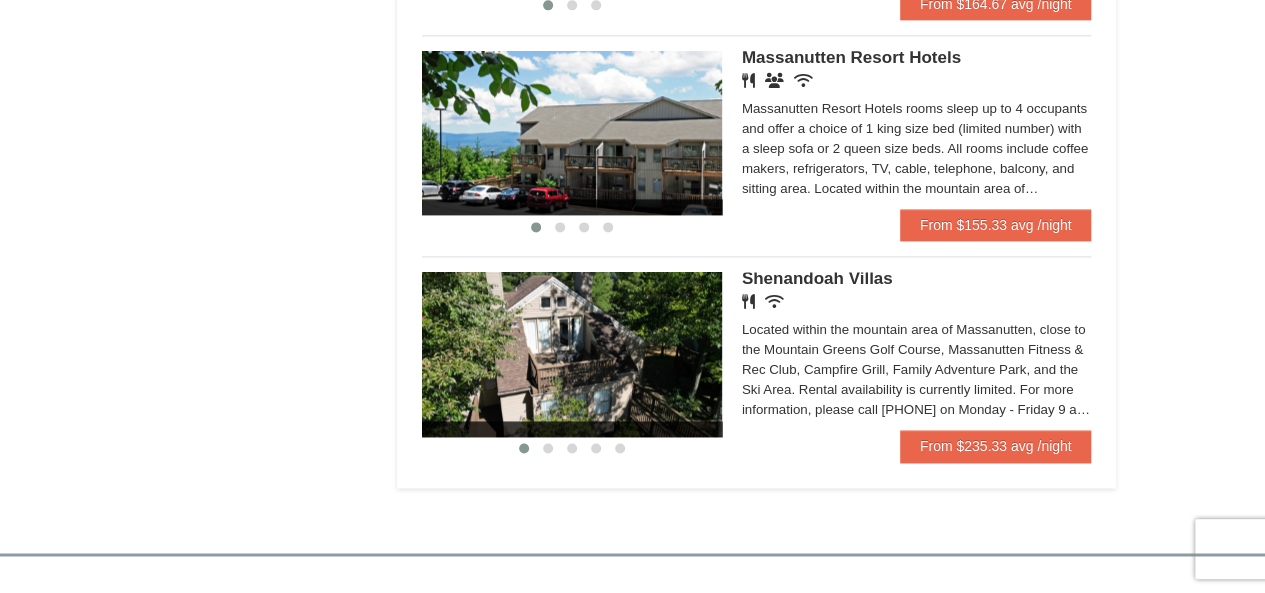 click at bounding box center (572, 354) 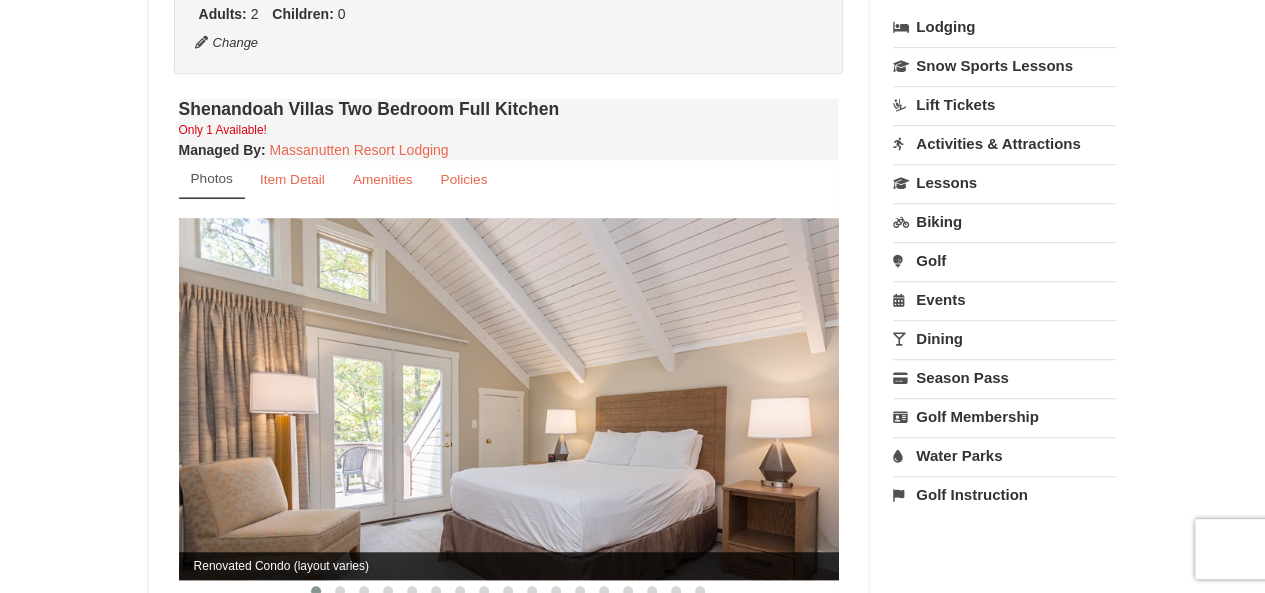 scroll, scrollTop: 700, scrollLeft: 0, axis: vertical 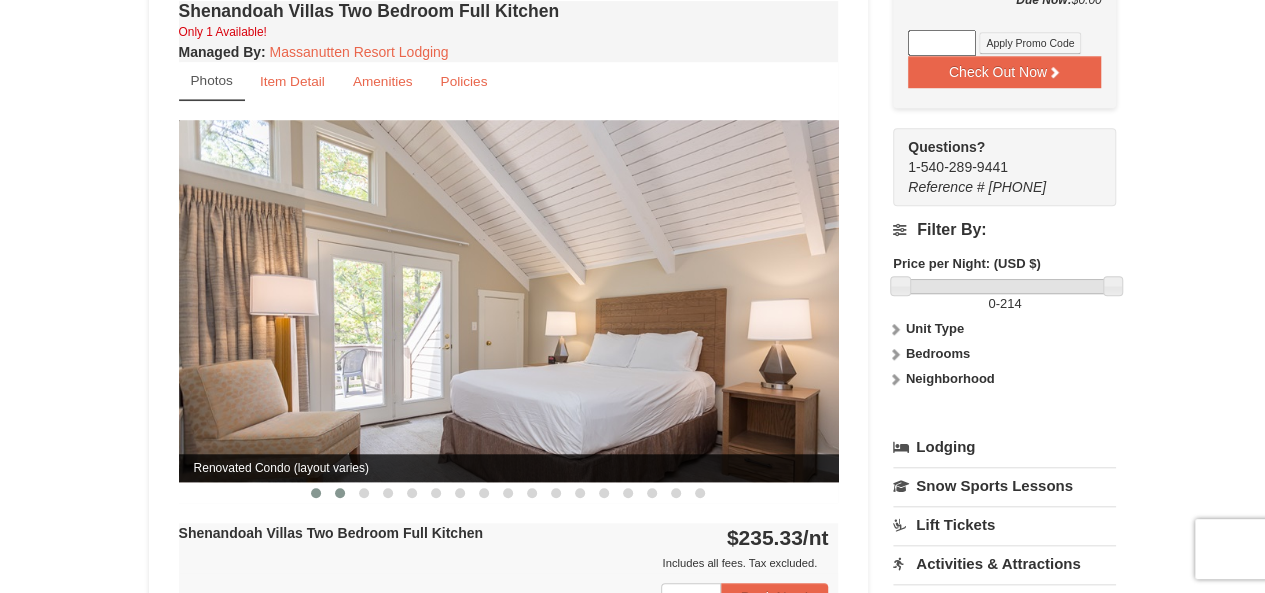 click at bounding box center [340, 493] 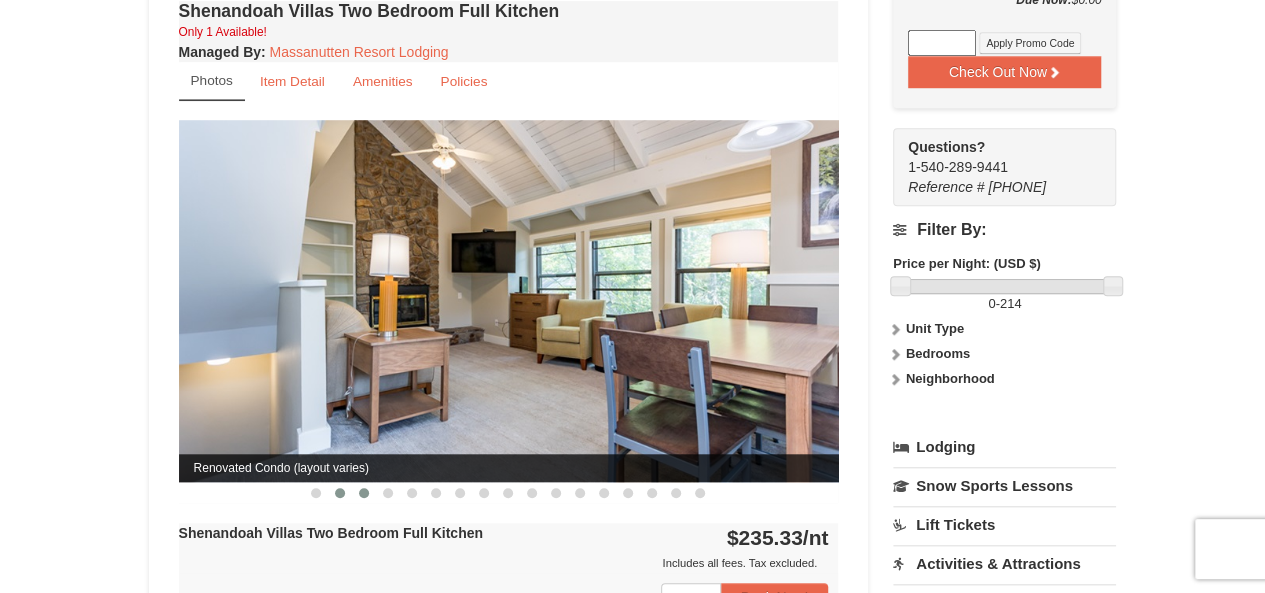 click at bounding box center [364, 493] 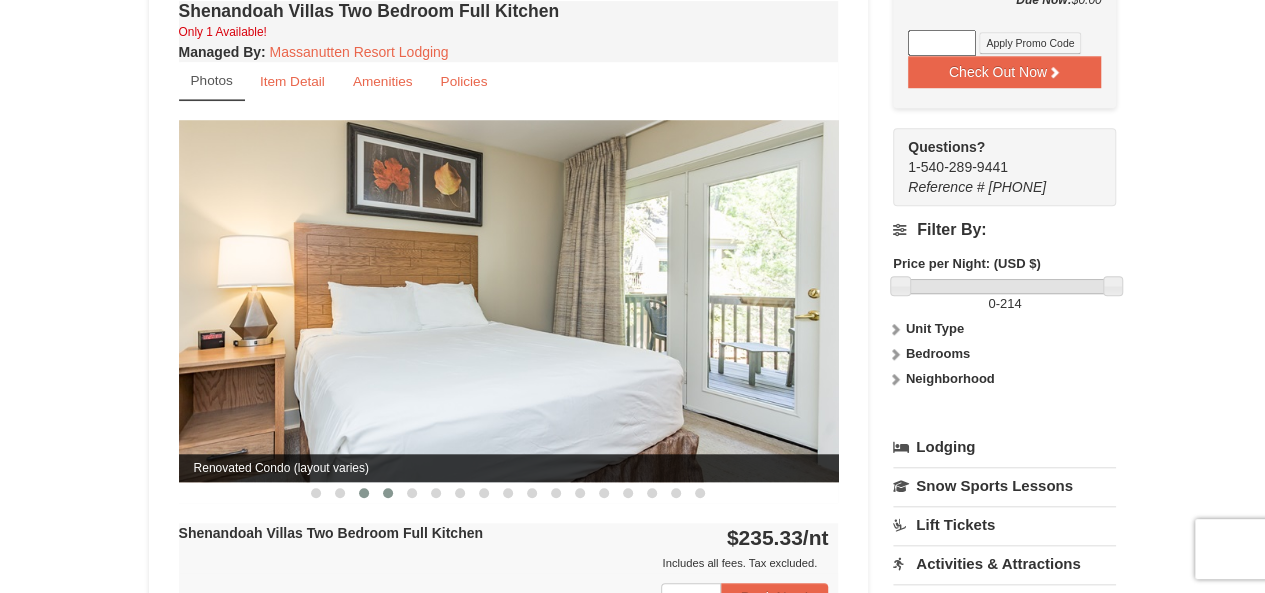 click at bounding box center [388, 493] 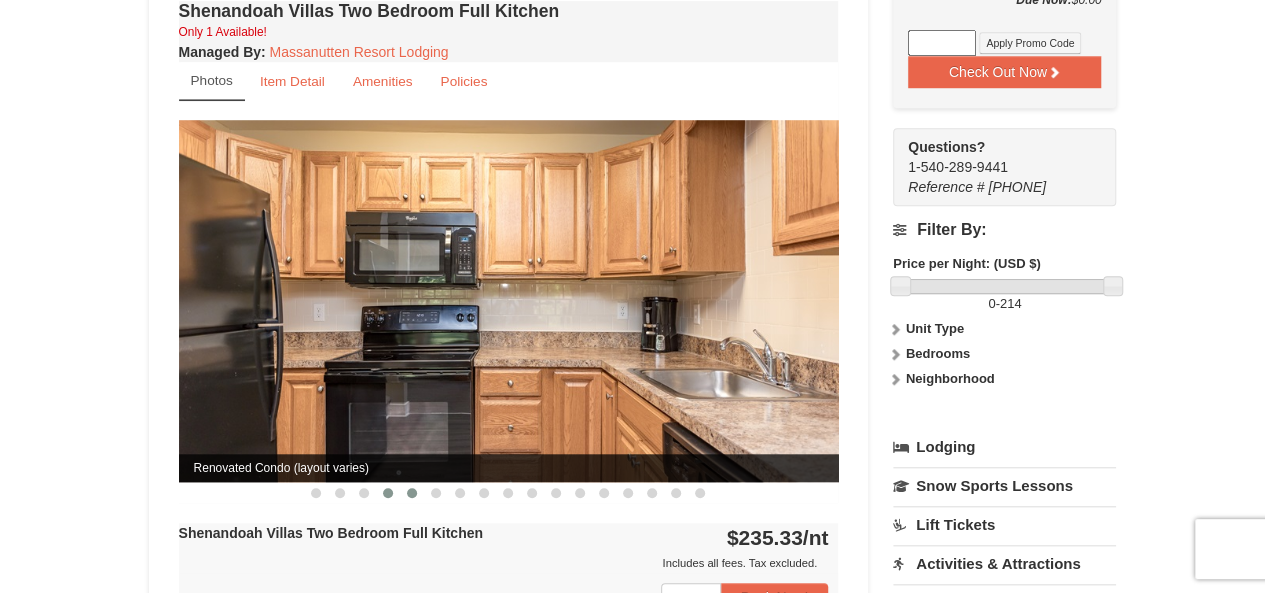 drag, startPoint x: 407, startPoint y: 487, endPoint x: 419, endPoint y: 487, distance: 12 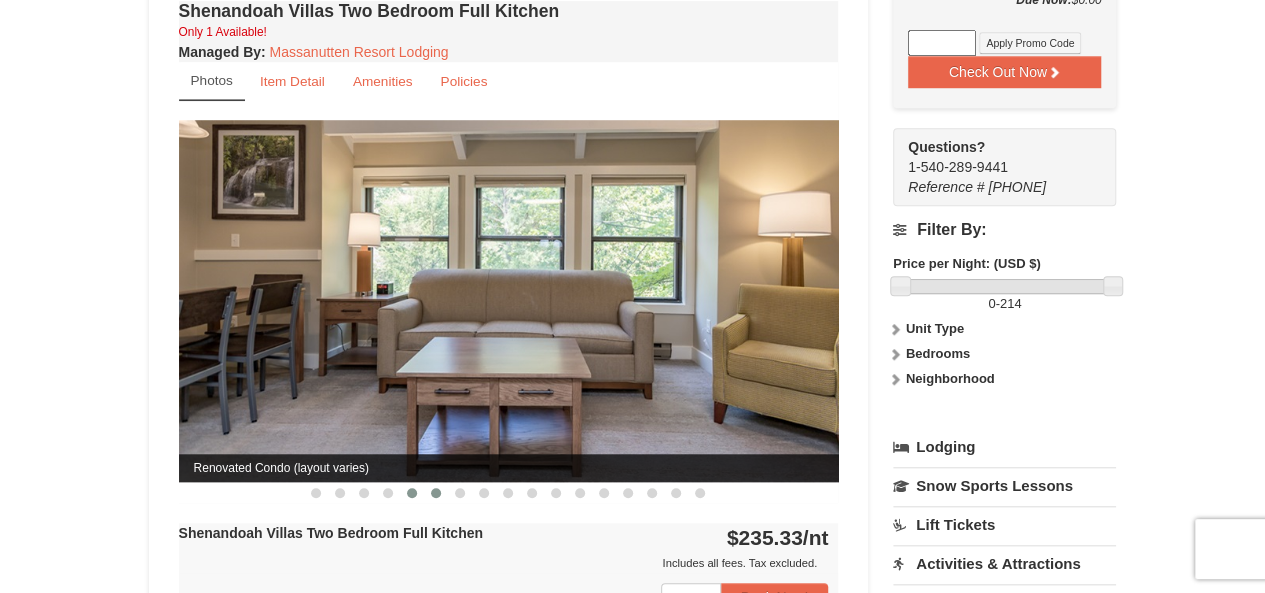 click at bounding box center (436, 493) 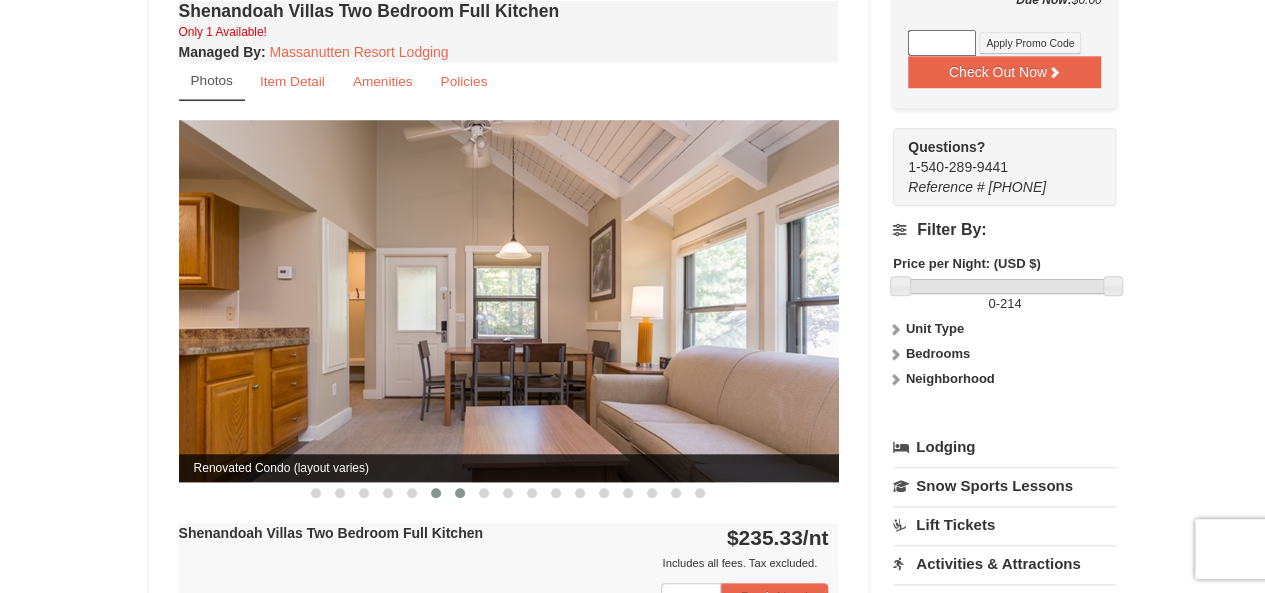 click at bounding box center (460, 493) 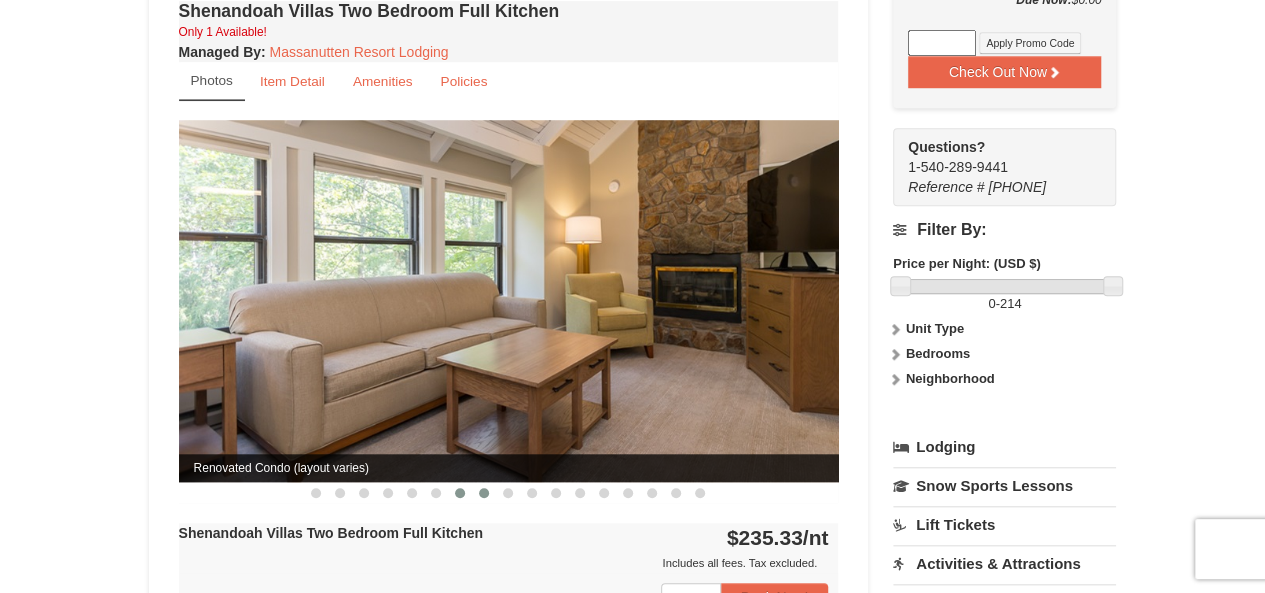 click at bounding box center [484, 493] 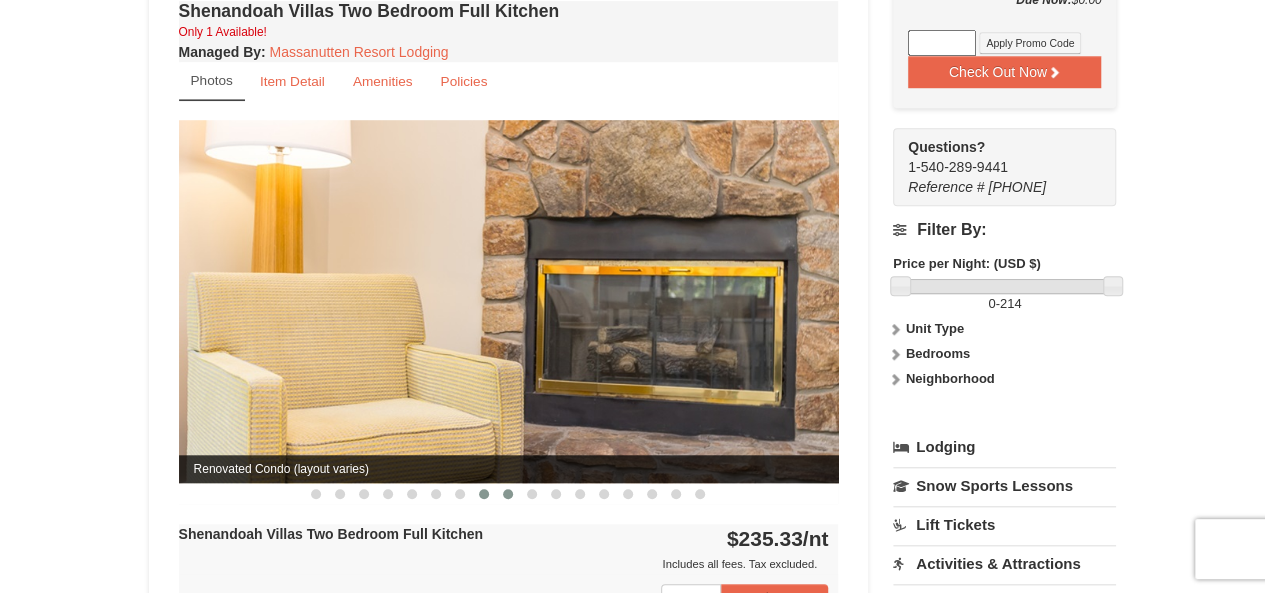 click at bounding box center [508, 494] 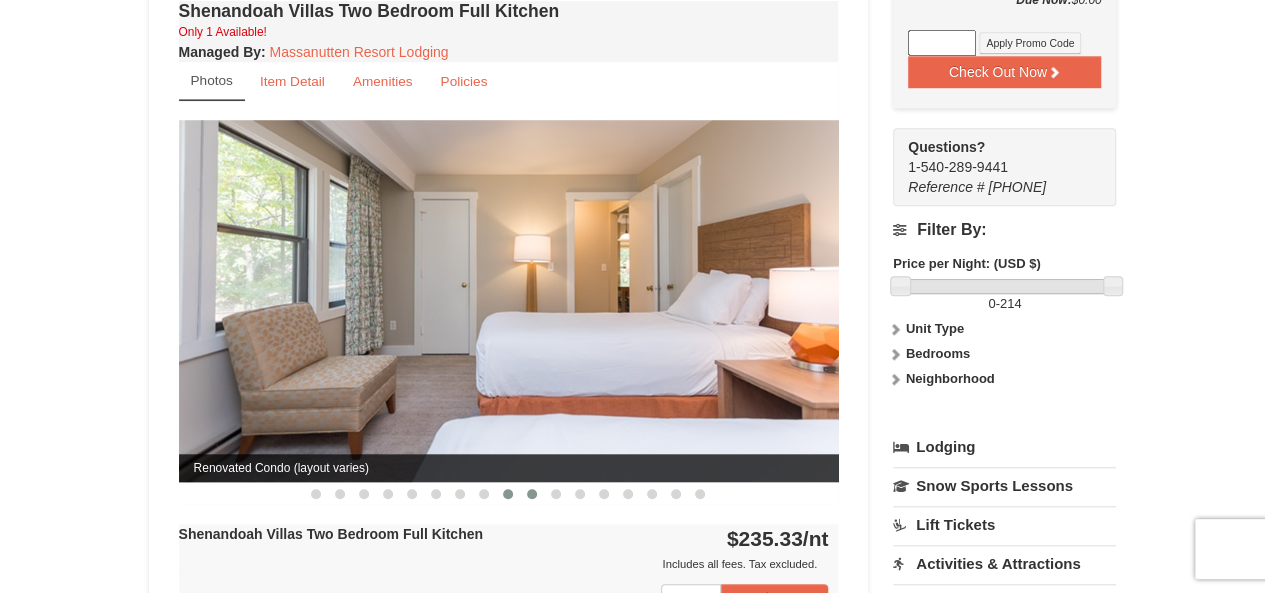 click at bounding box center (532, 494) 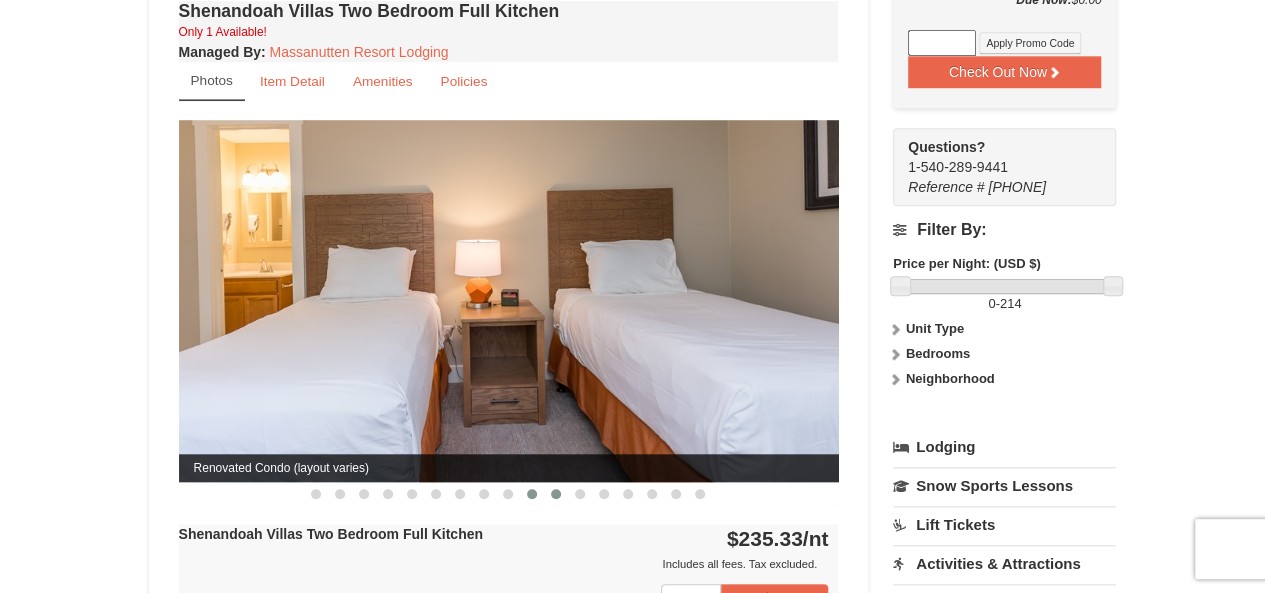 click at bounding box center [556, 494] 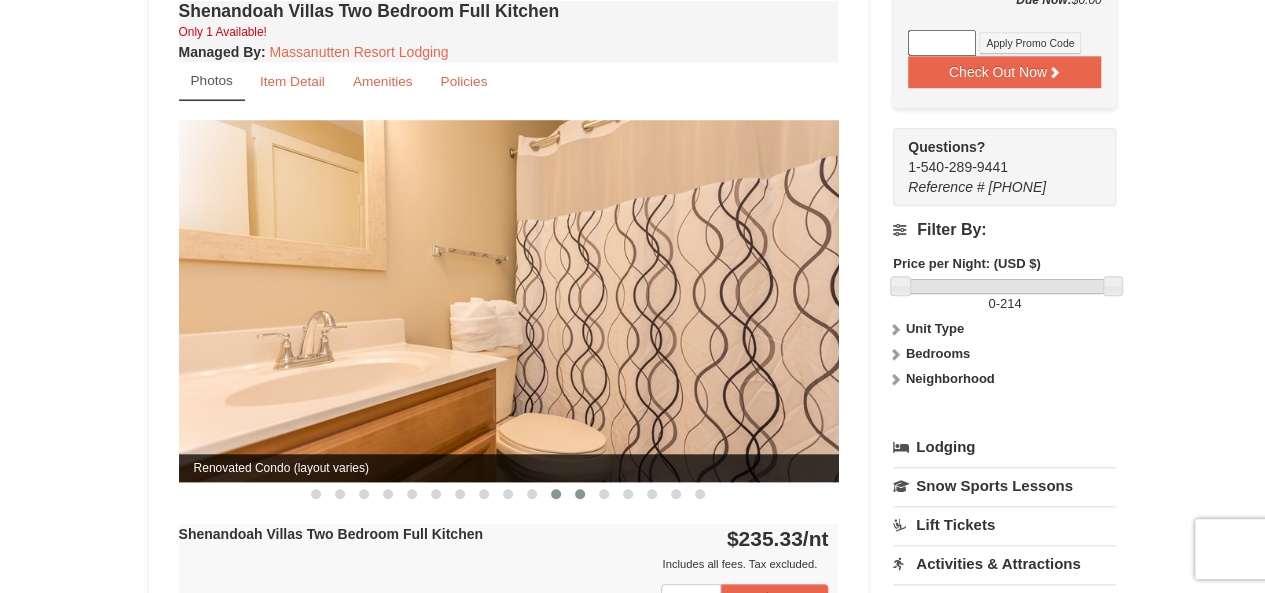 click at bounding box center (580, 494) 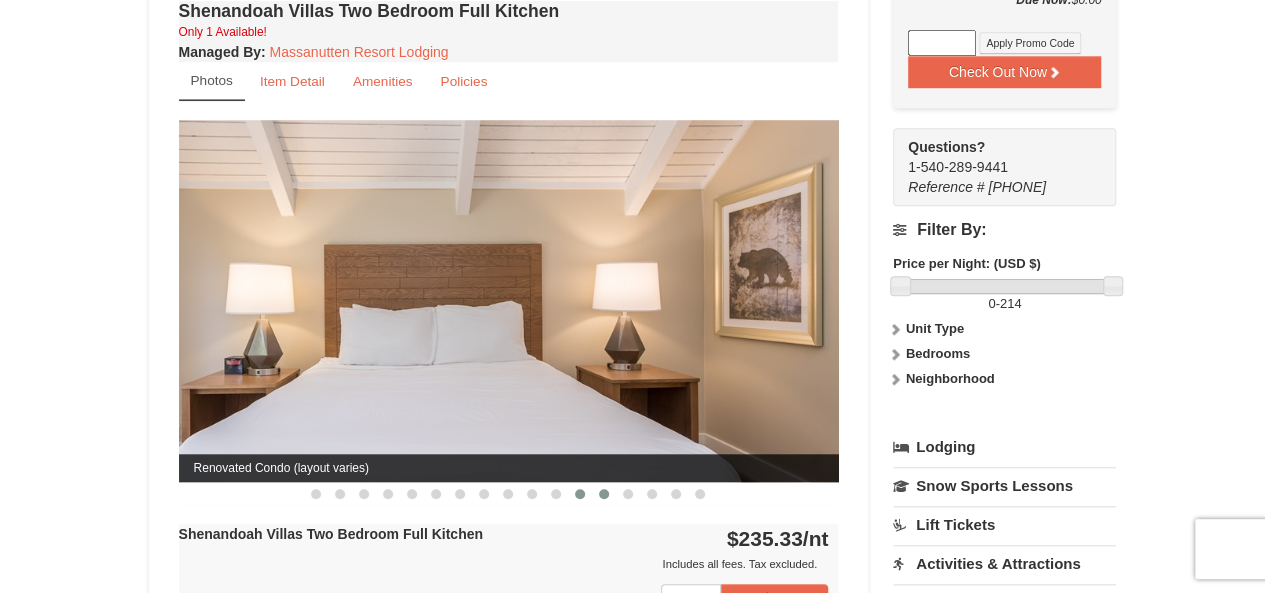click at bounding box center (604, 494) 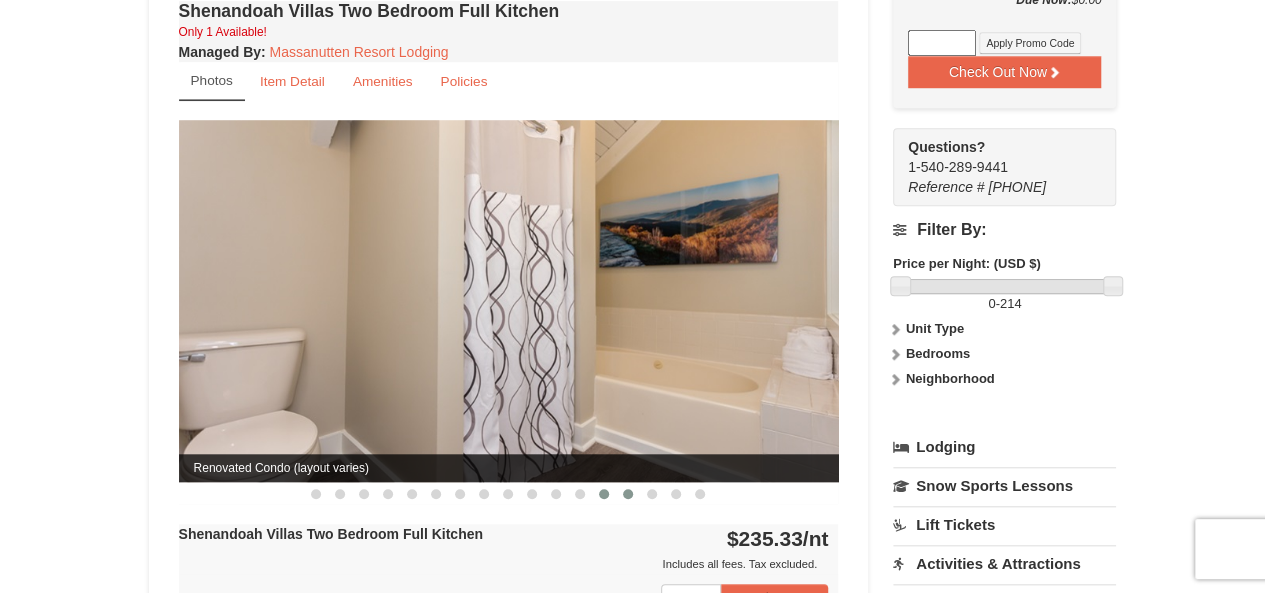 click at bounding box center [628, 494] 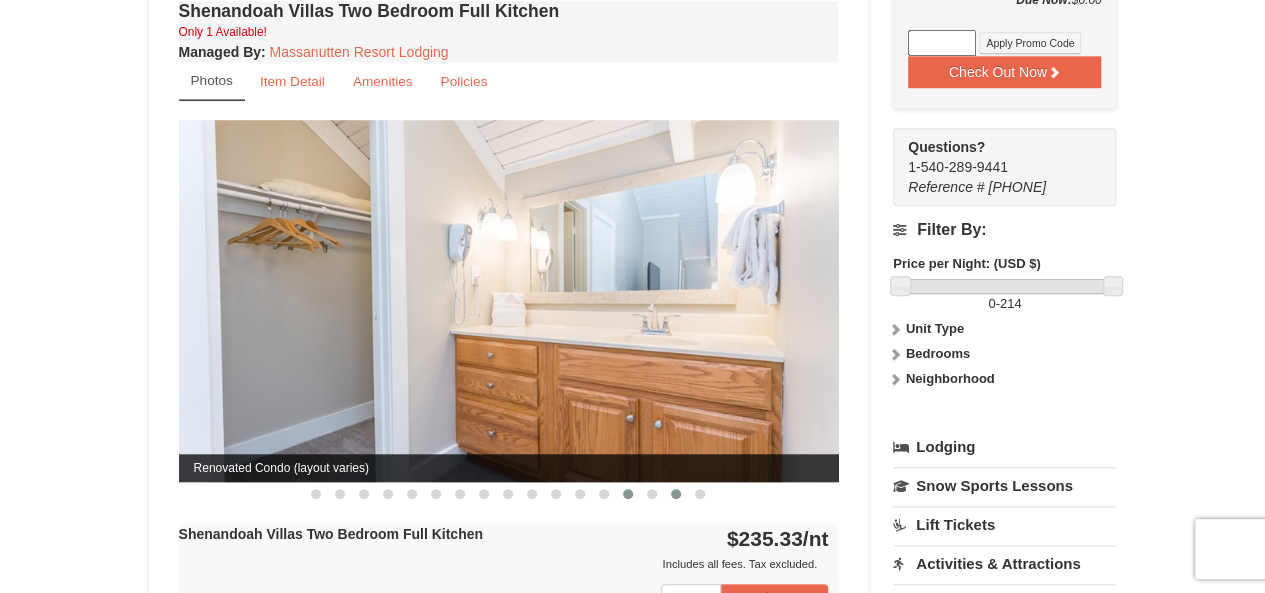 click at bounding box center [676, 494] 